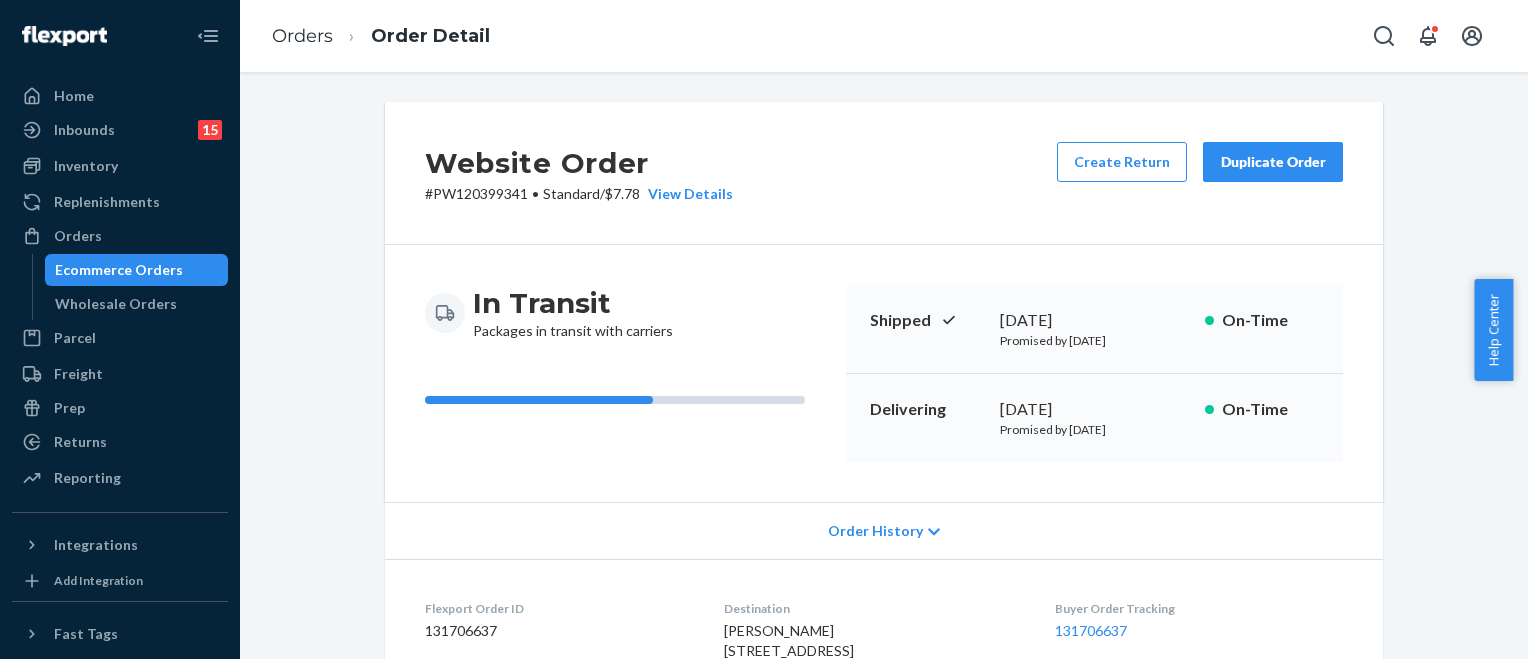 scroll, scrollTop: 0, scrollLeft: 0, axis: both 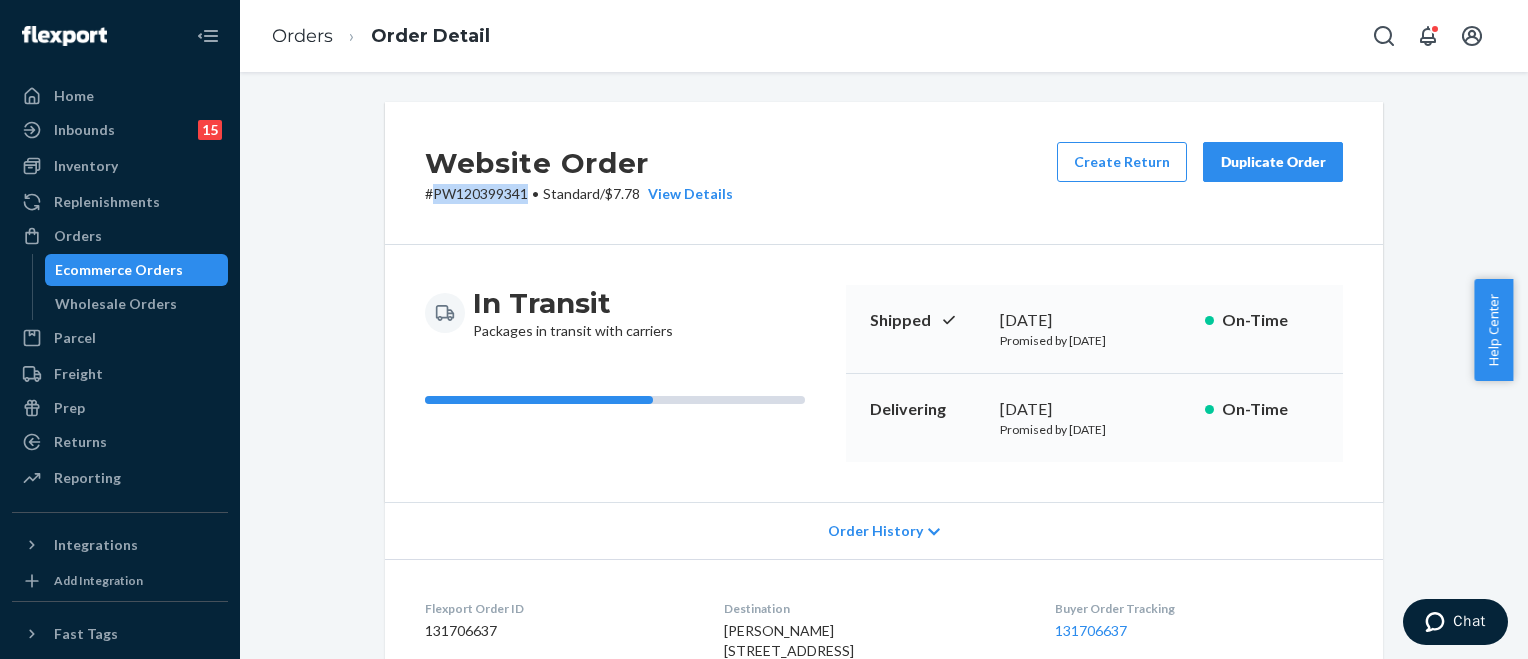 click on "Ecommerce Orders" at bounding box center [119, 270] 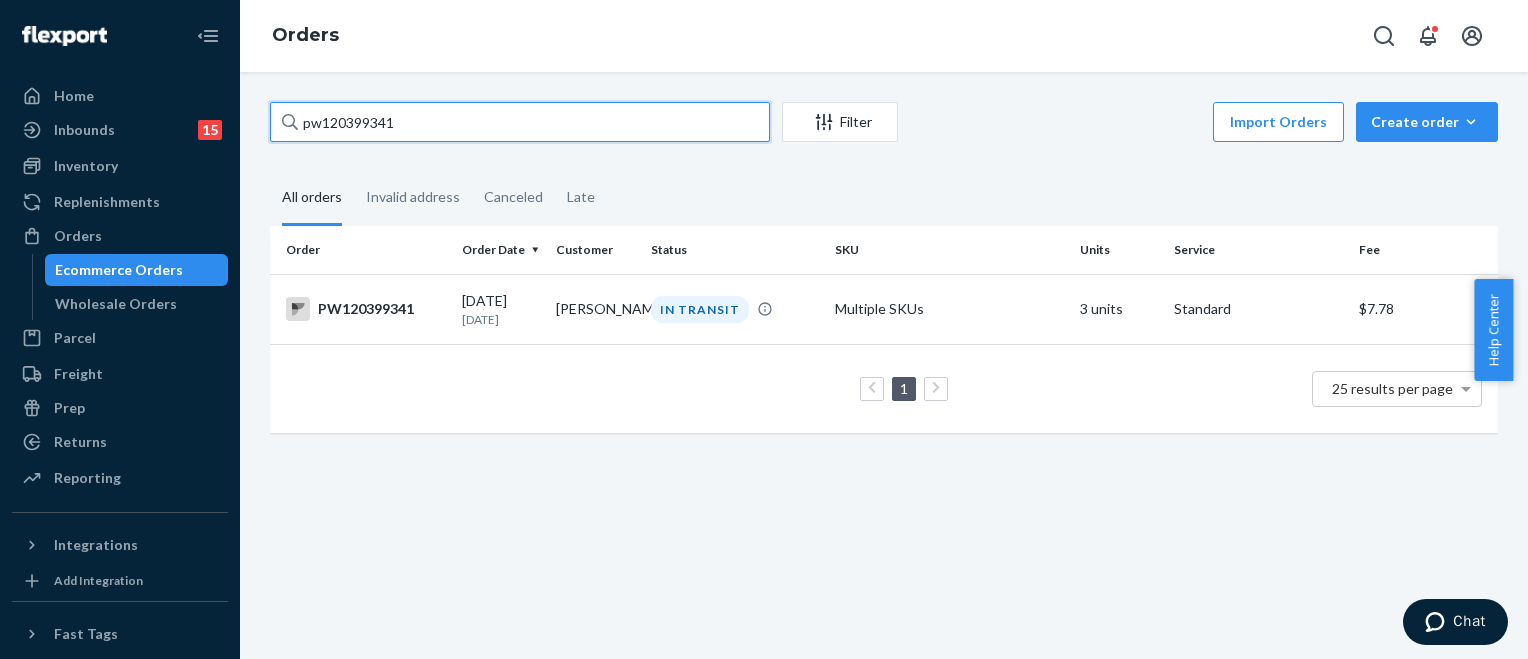 drag, startPoint x: 428, startPoint y: 127, endPoint x: 247, endPoint y: 119, distance: 181.17671 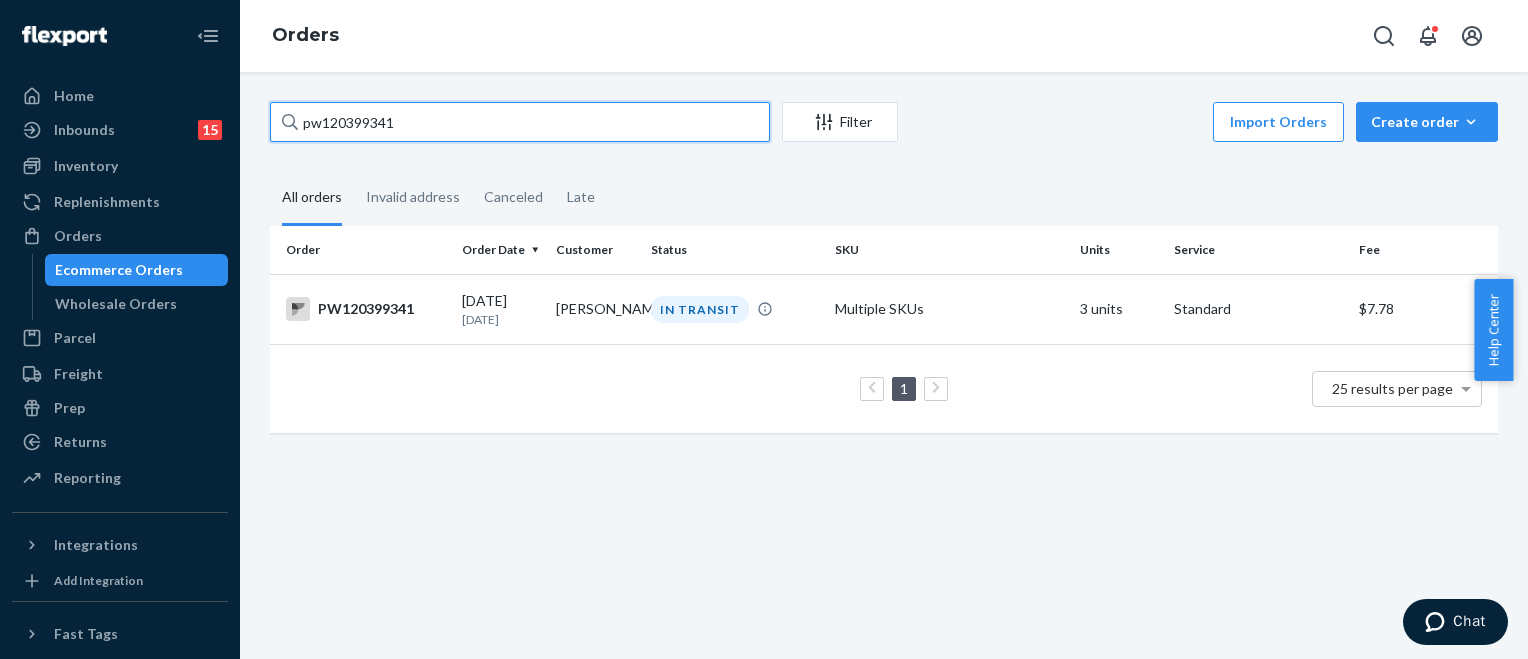 click on "pw120399341 Filter Import Orders Create order Ecommerce order Removal order All orders Invalid address Canceled Late Order Order Date Customer Status SKU Units Service Fee PW120399341 [DATE] [DATE] [PERSON_NAME] IN TRANSIT Multiple SKUs 3 units Standard $7.78 1 25 results per page" at bounding box center (884, 365) 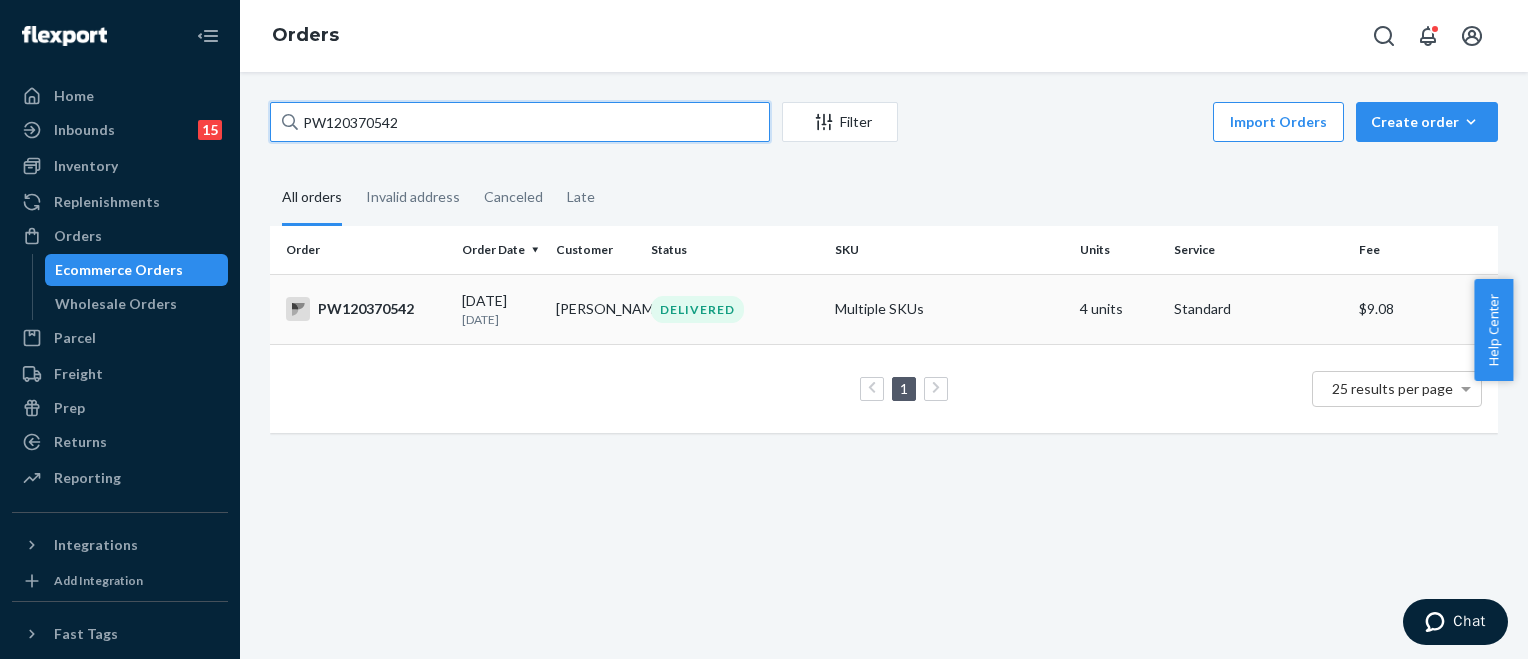 type on "PW120370542" 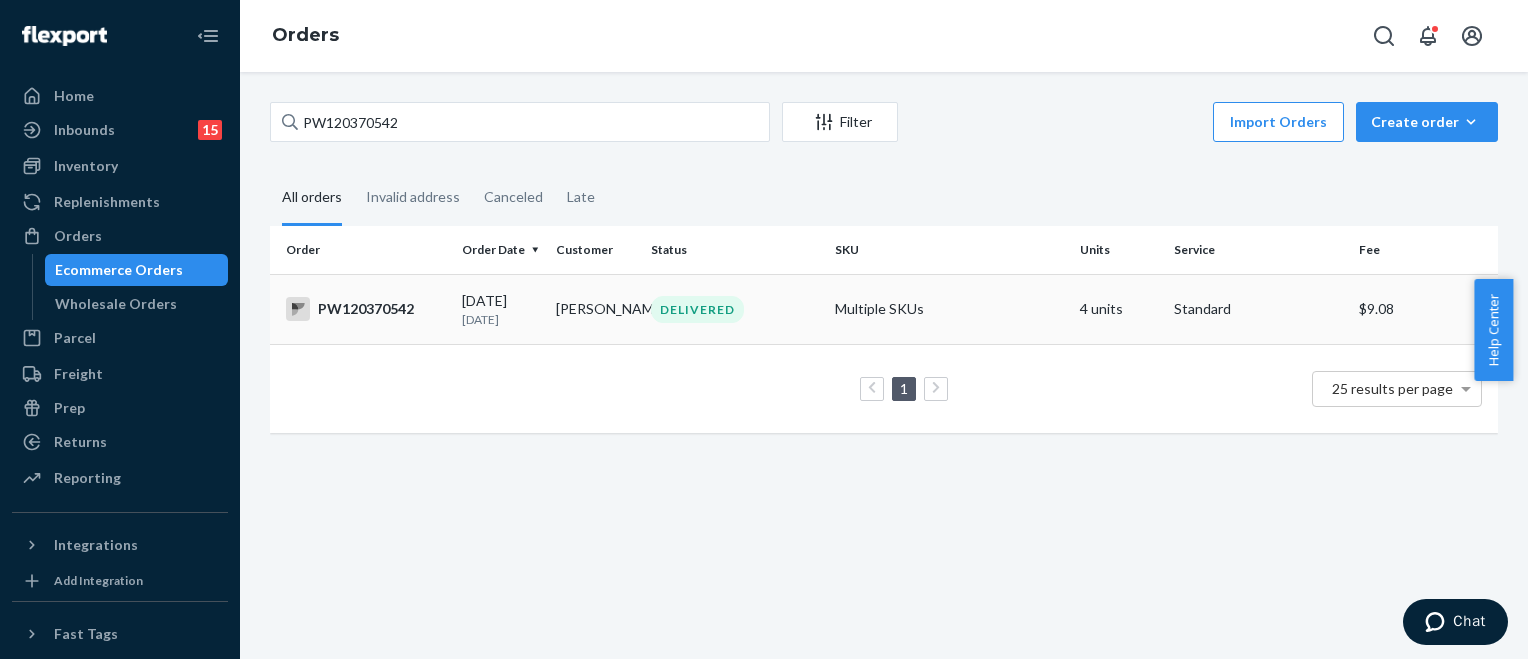 click on "DELIVERED" at bounding box center (697, 309) 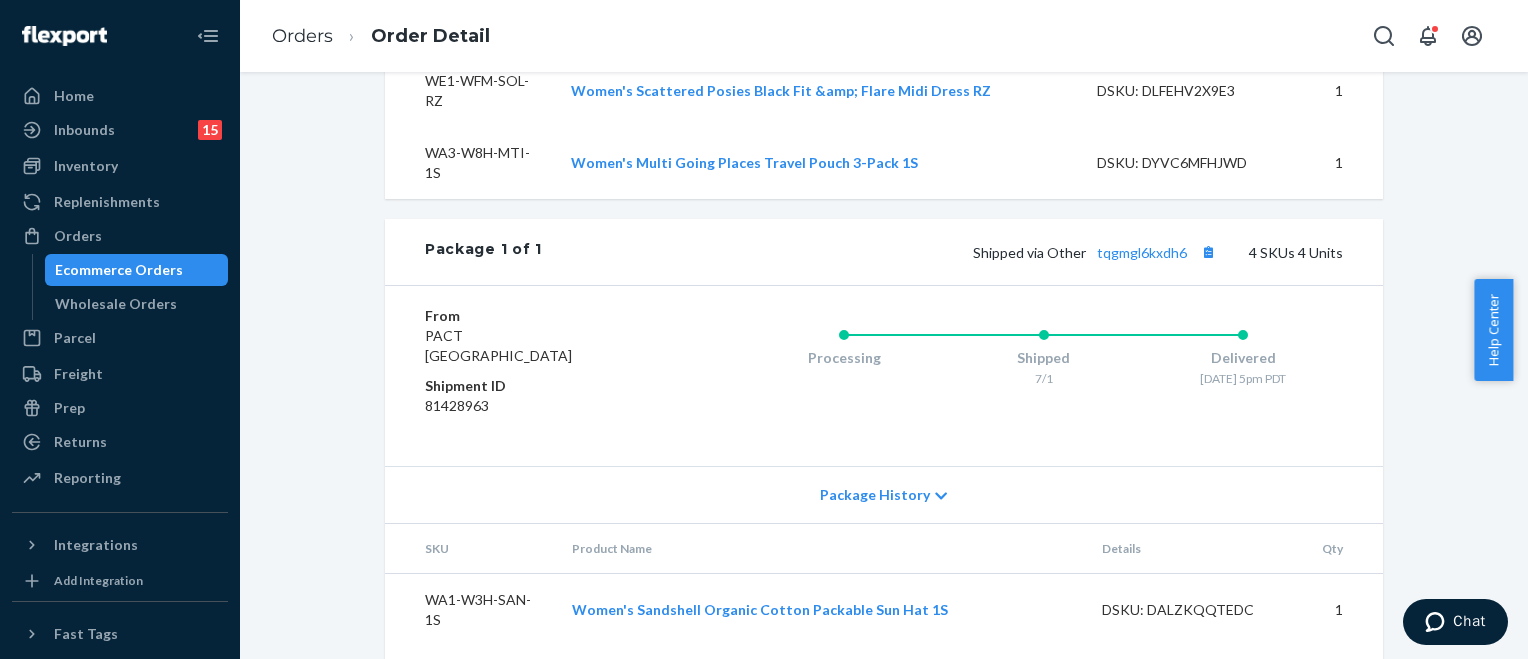 scroll, scrollTop: 916, scrollLeft: 0, axis: vertical 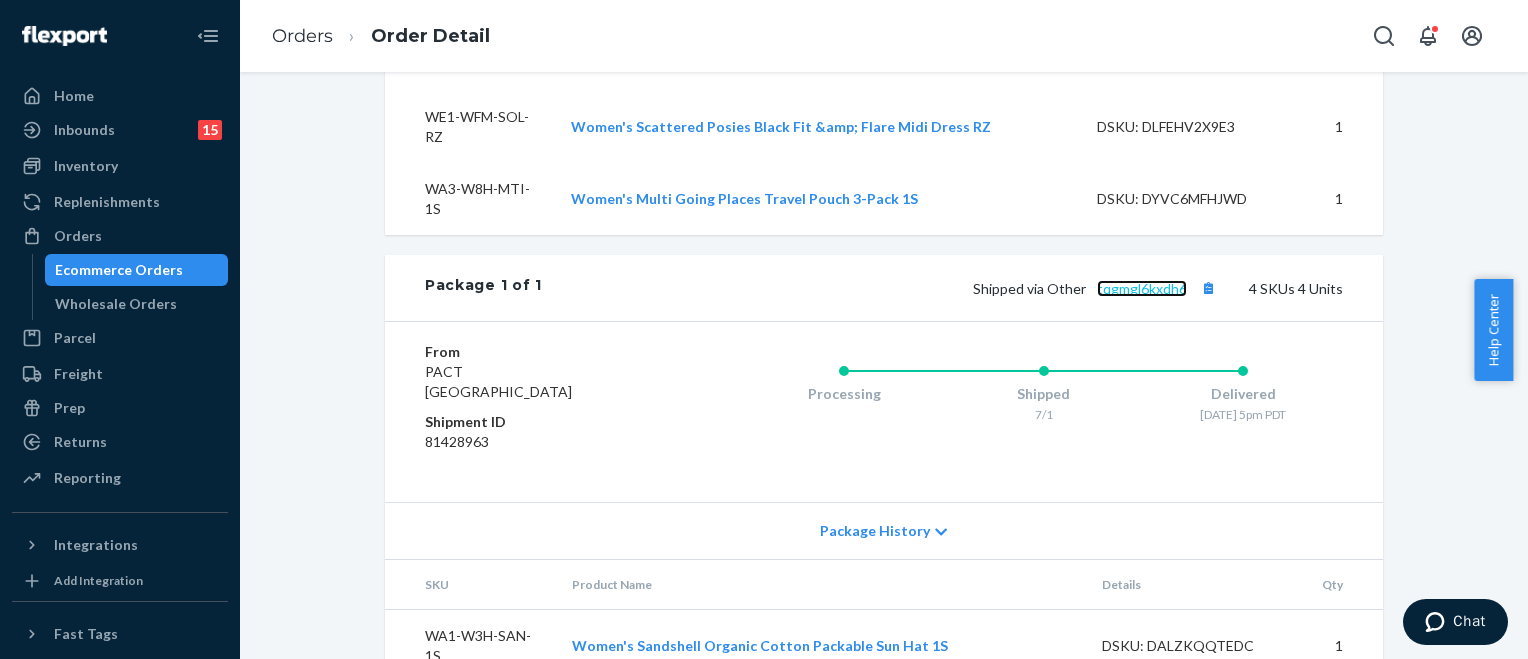 click on "tqgmgl6kxdh6" at bounding box center [1142, 288] 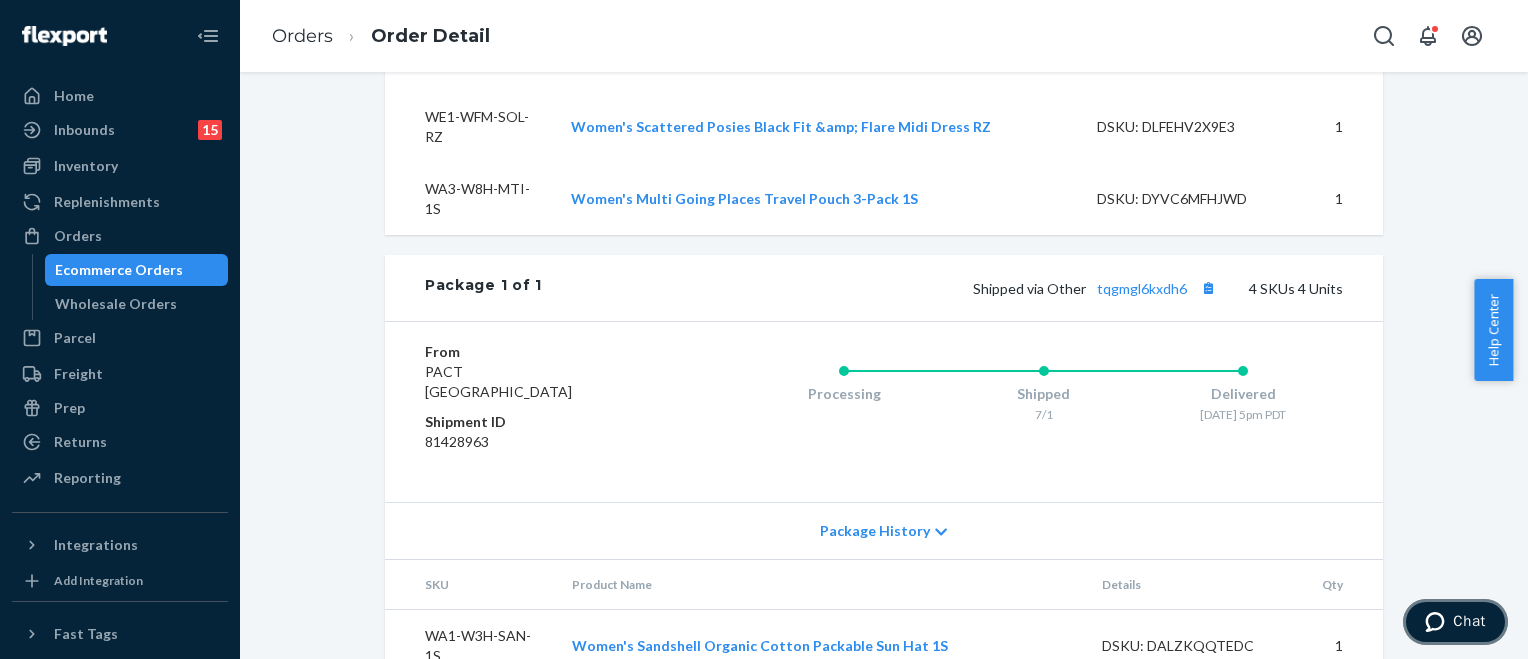 click 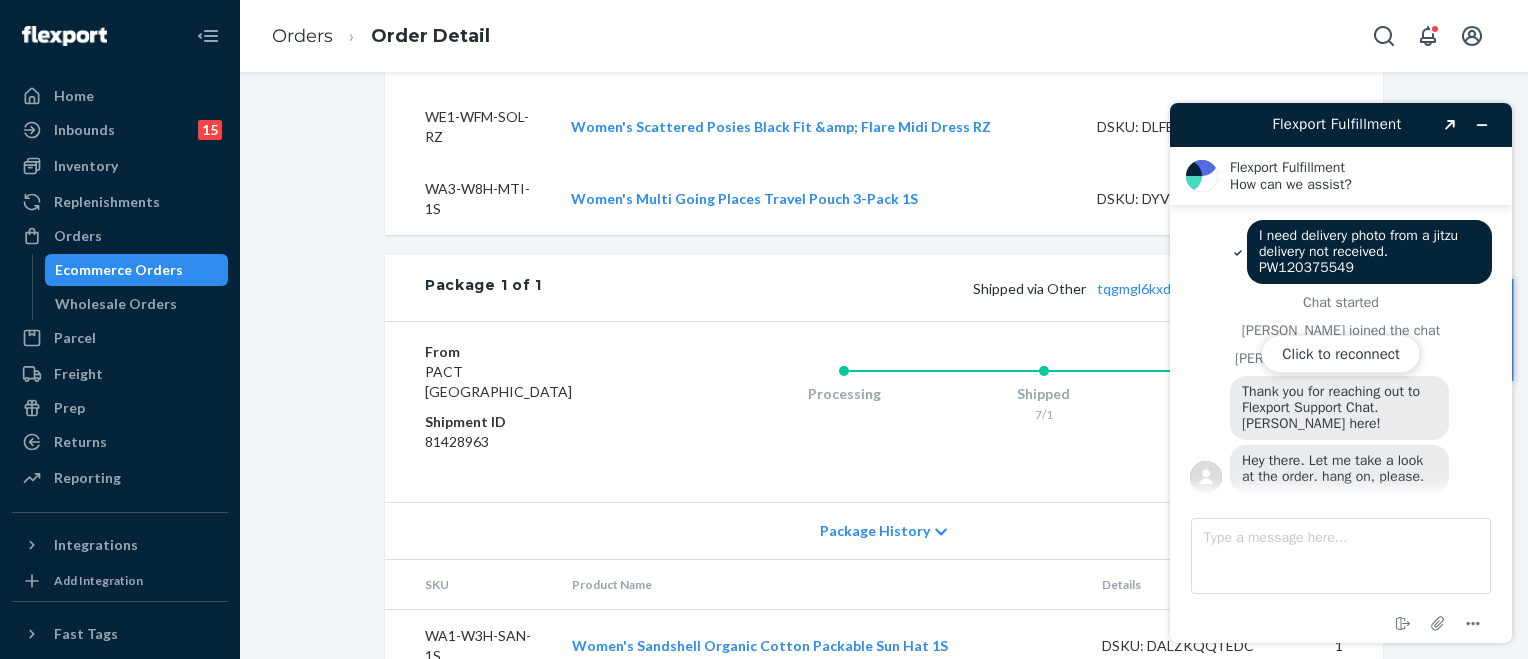 scroll, scrollTop: 0, scrollLeft: 0, axis: both 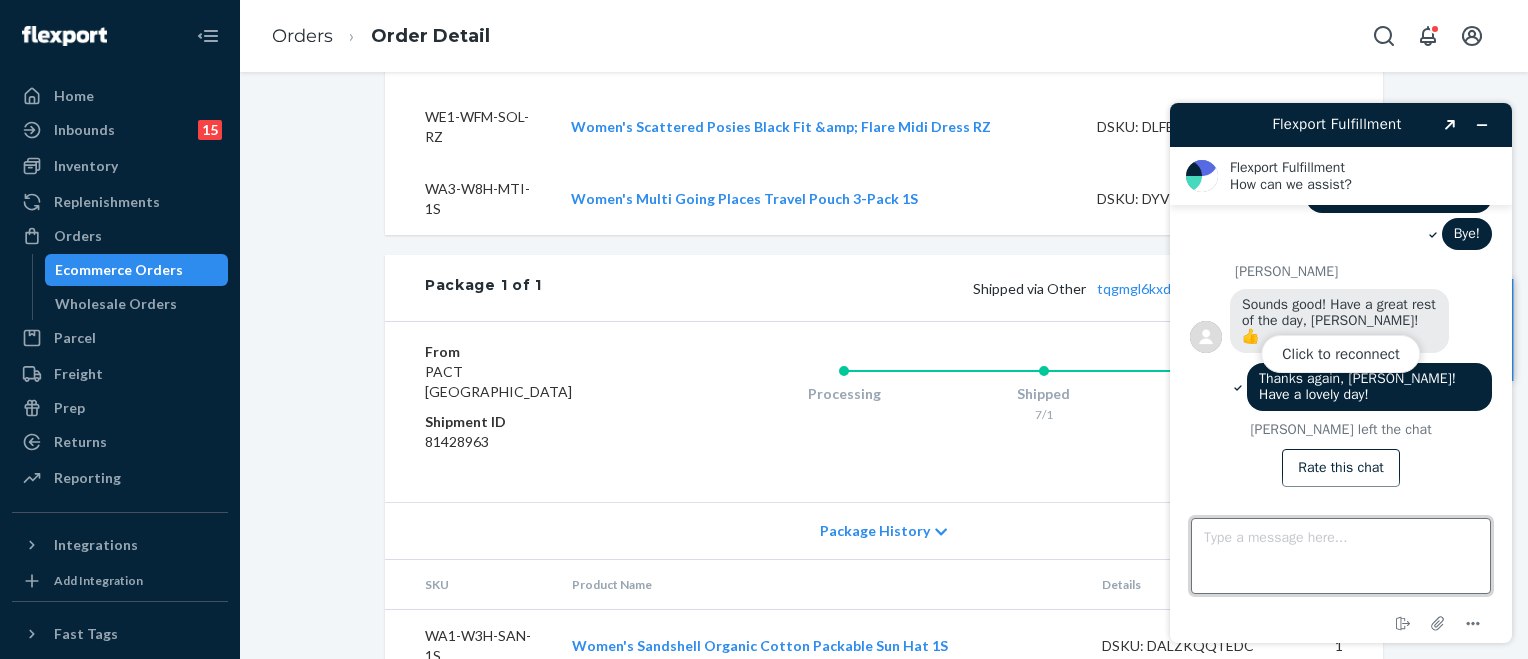 click on "Type a message here..." at bounding box center [1341, 556] 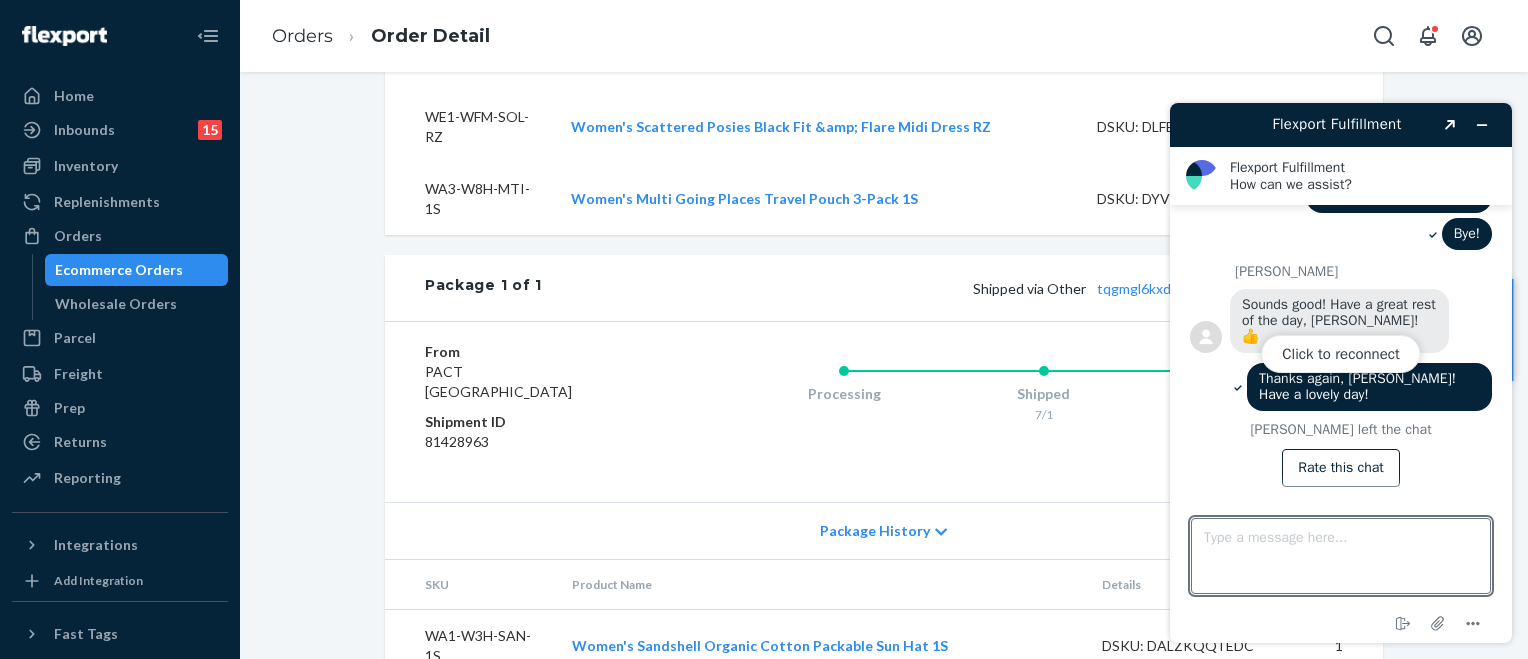 click on "Click to reconnect" at bounding box center (1341, 373) 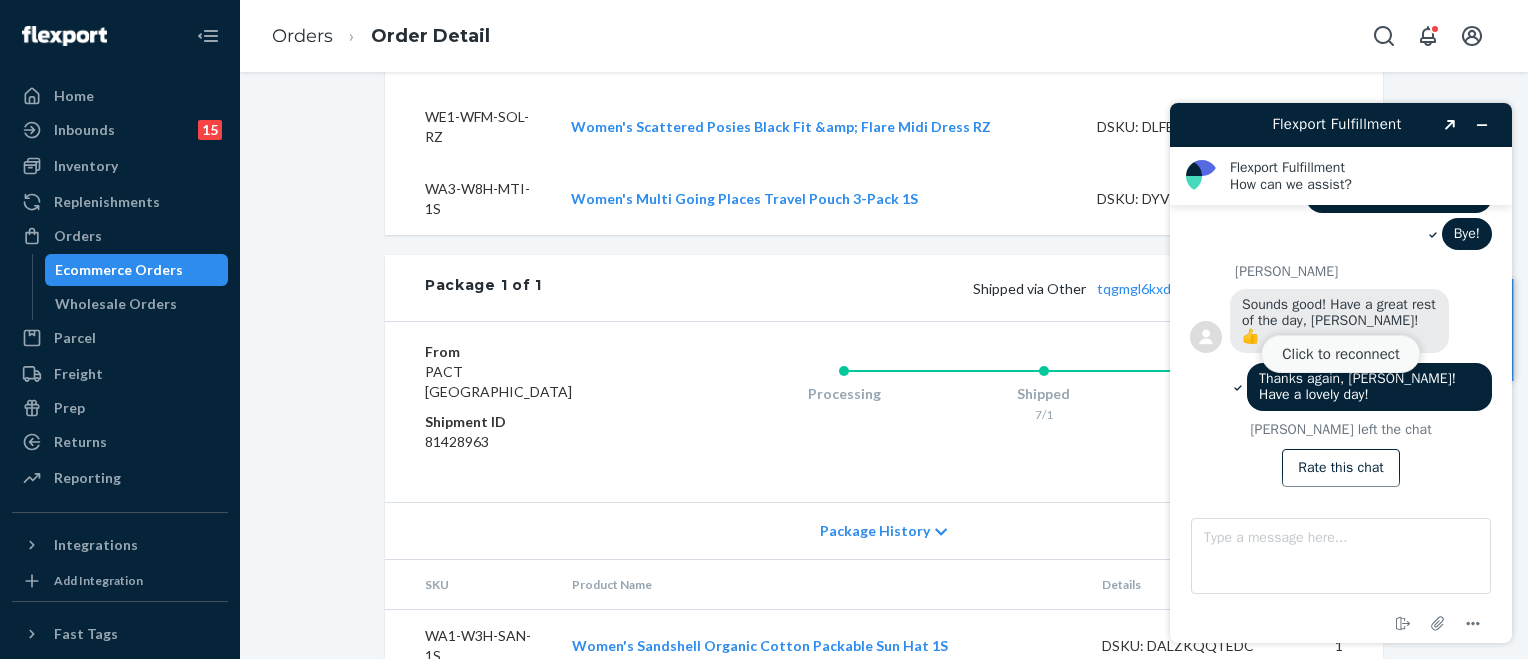 click on "Click to reconnect" at bounding box center [1340, 354] 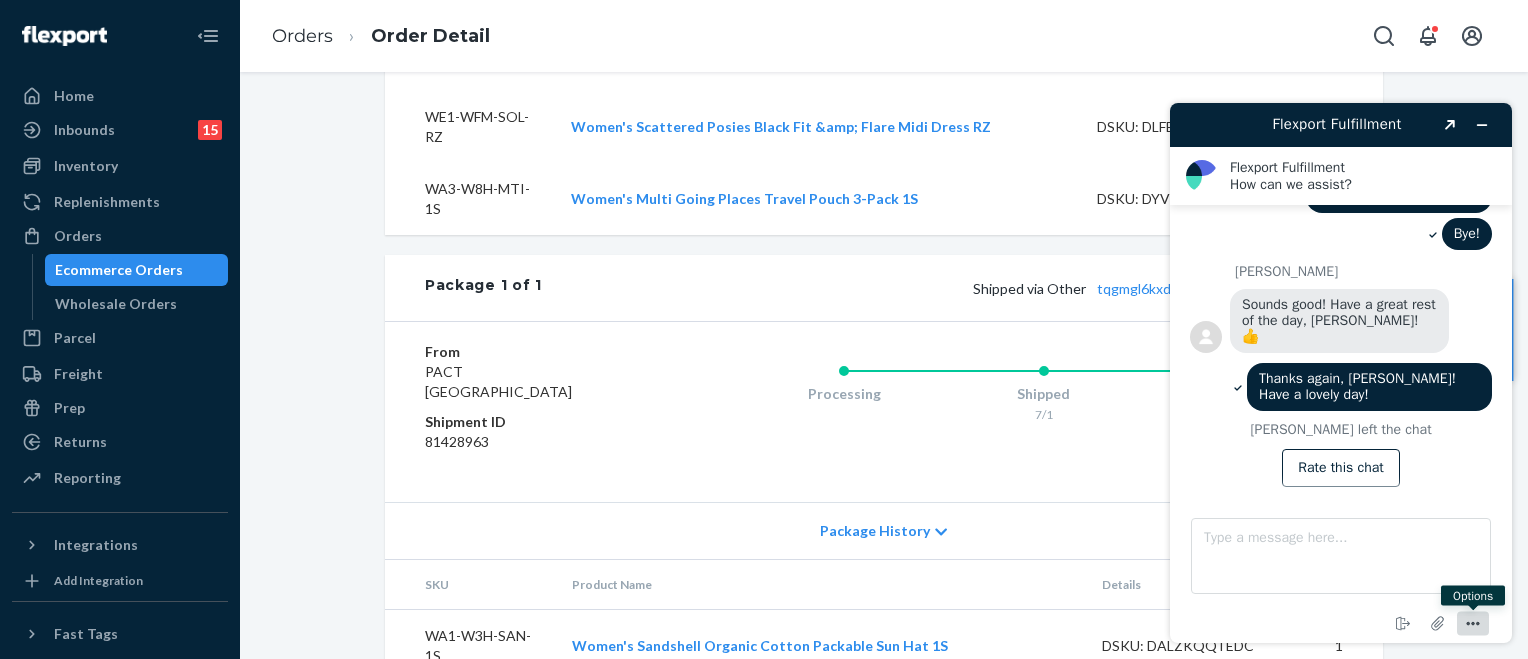 click 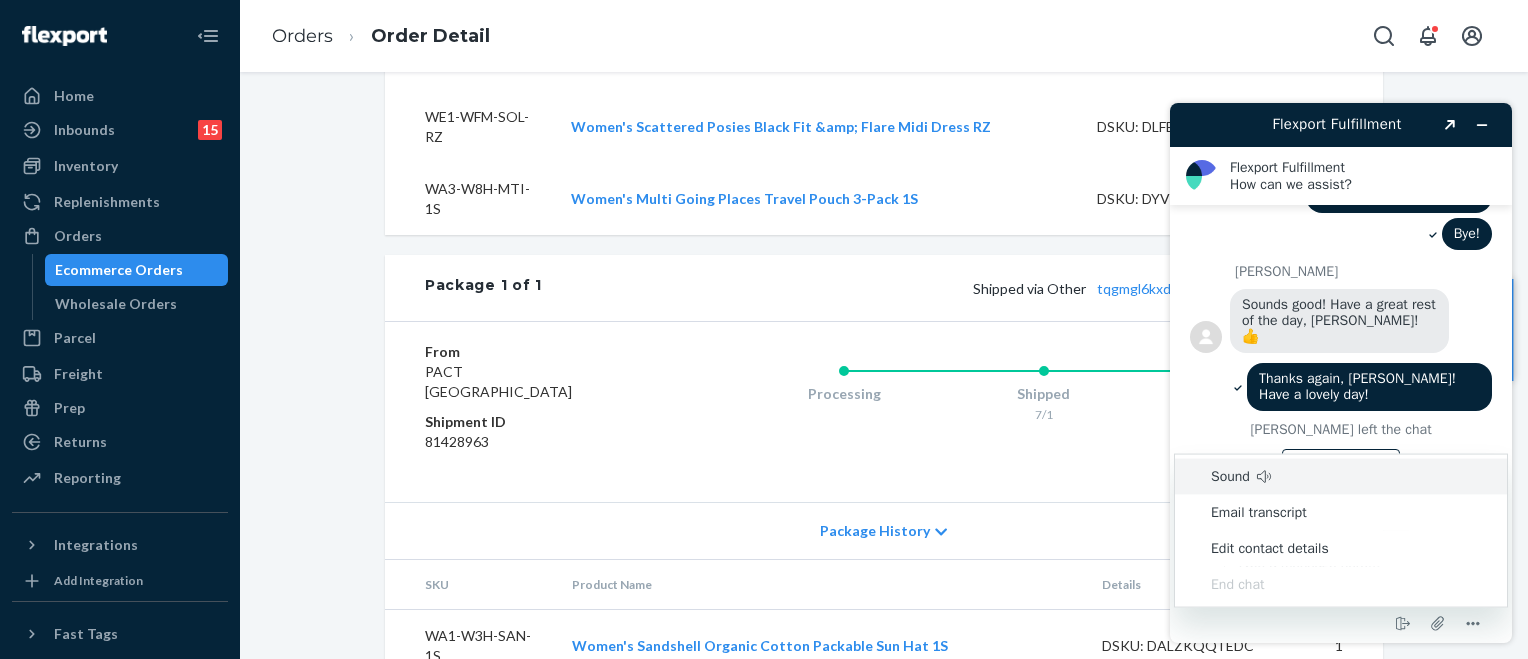 click on "[PERSON_NAME] left the chat Rate this chat" at bounding box center (1341, 454) 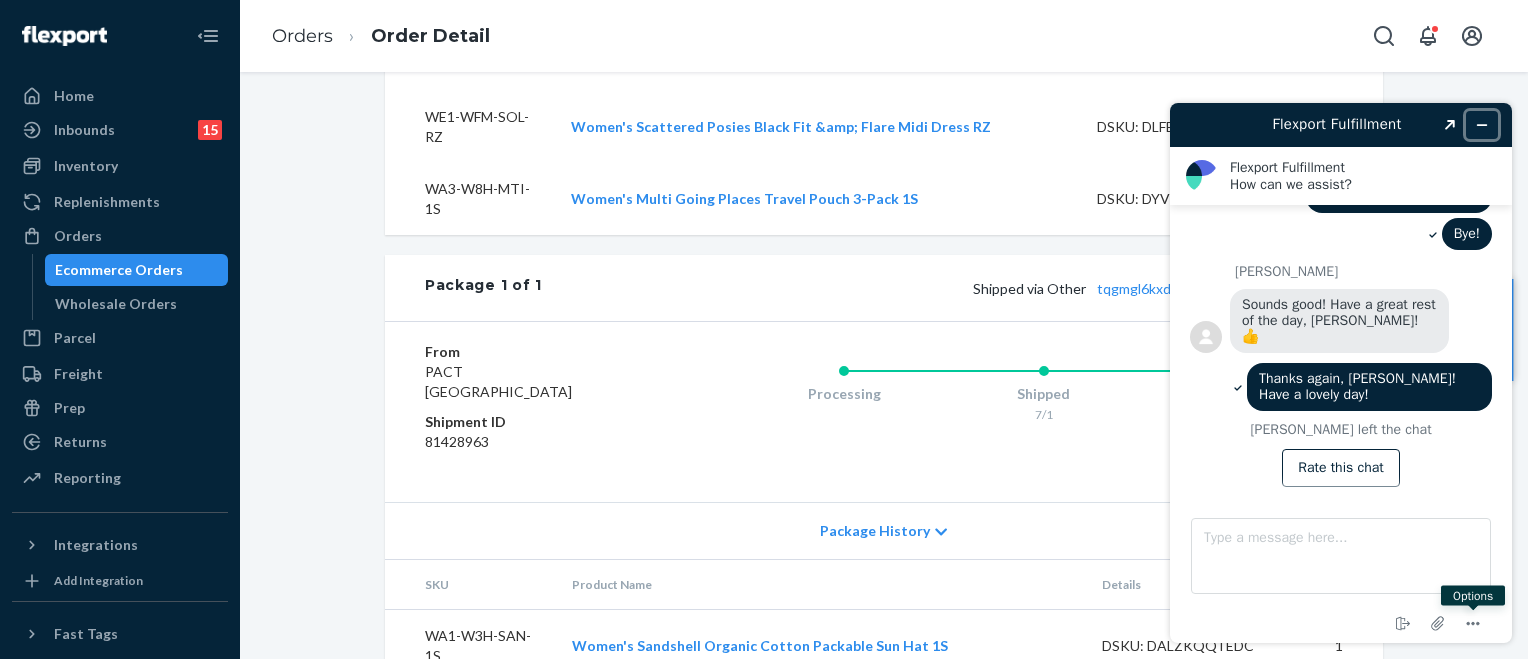 click 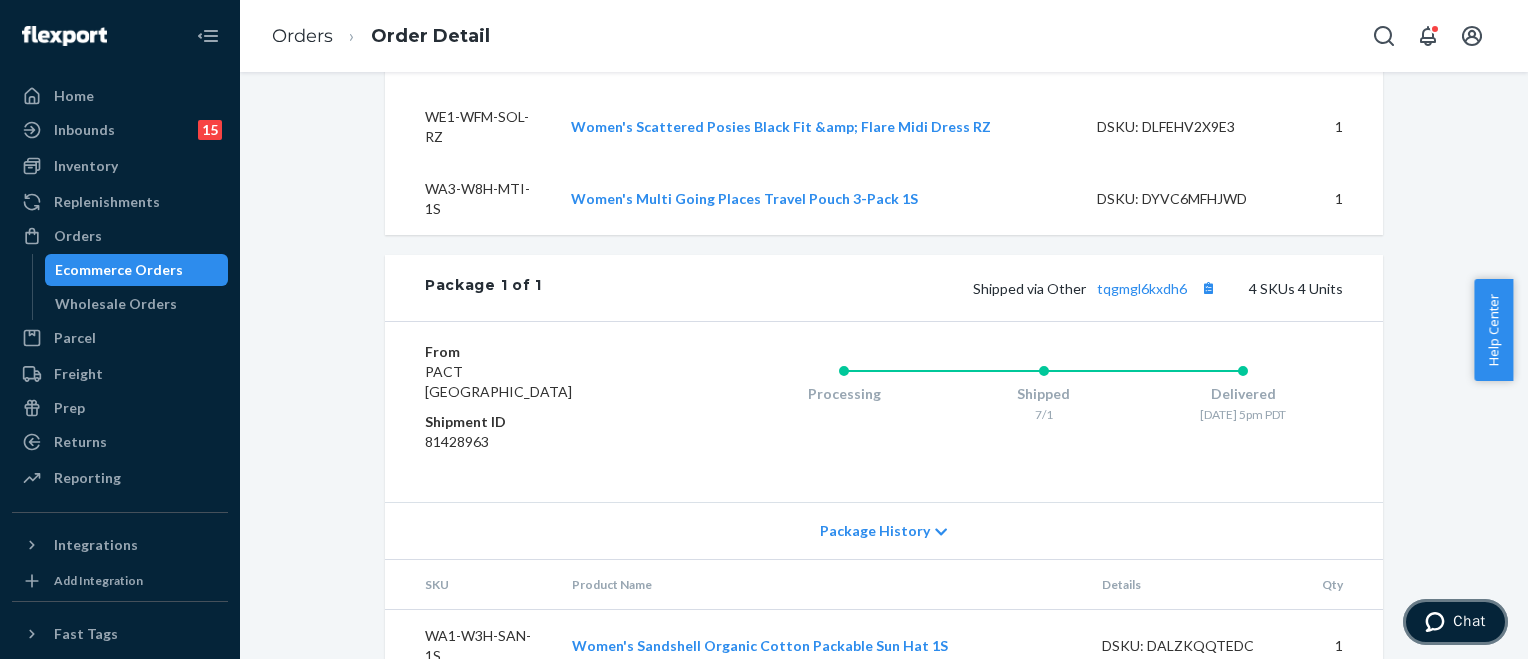 click on "Chat" at bounding box center (1469, 621) 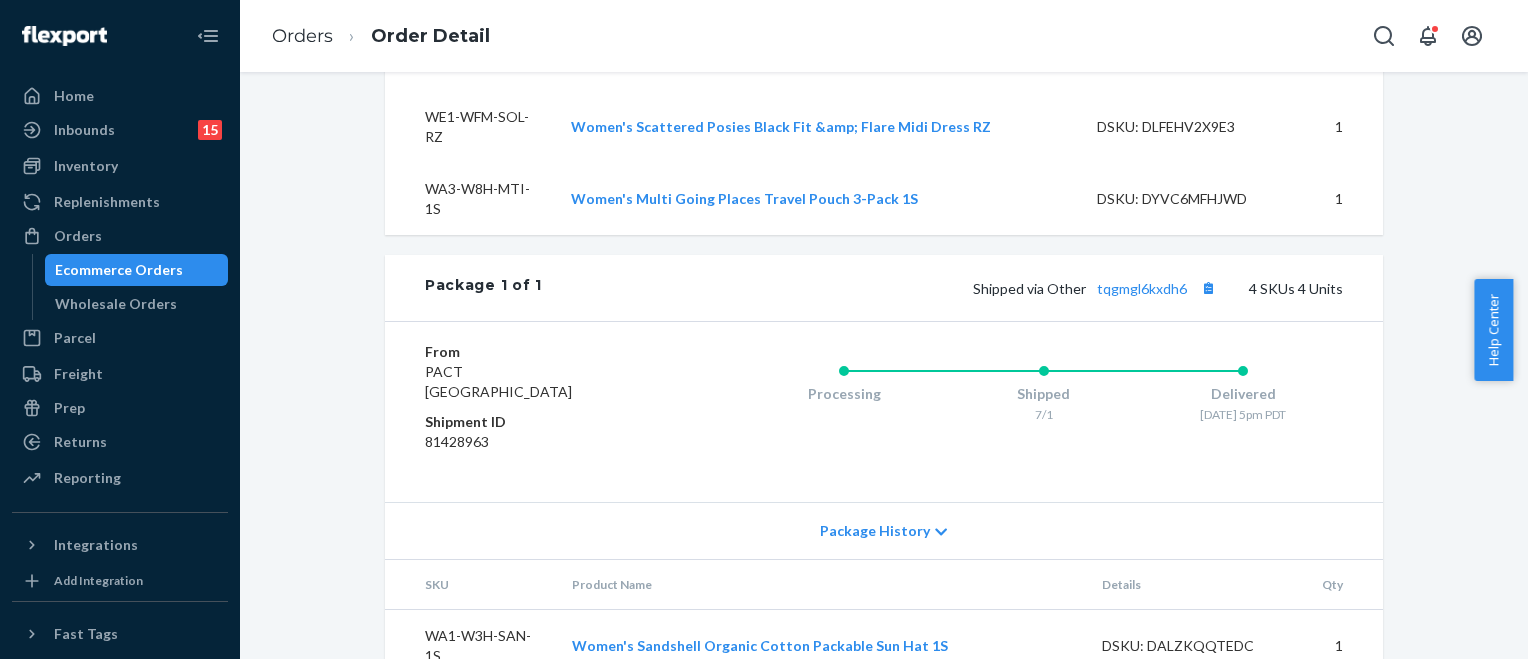 scroll, scrollTop: 0, scrollLeft: 0, axis: both 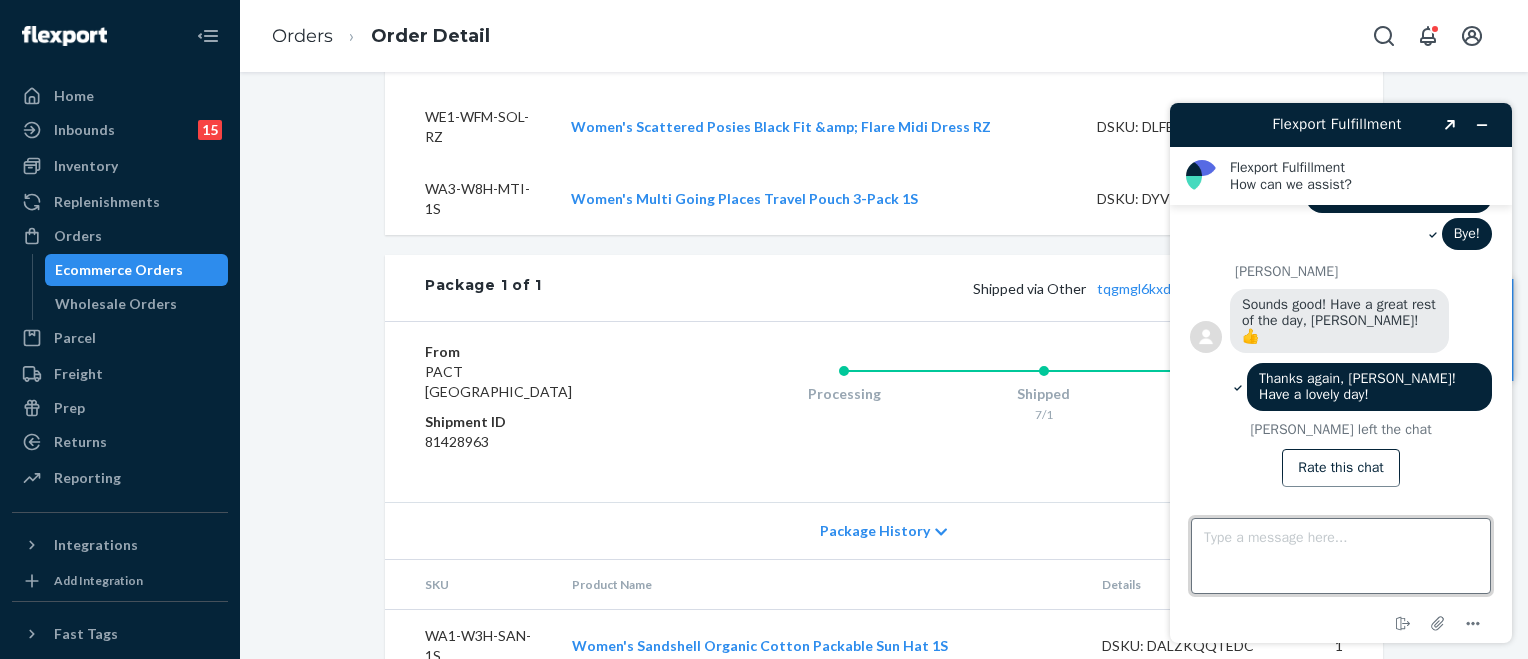 click on "Type a message here..." at bounding box center [1341, 556] 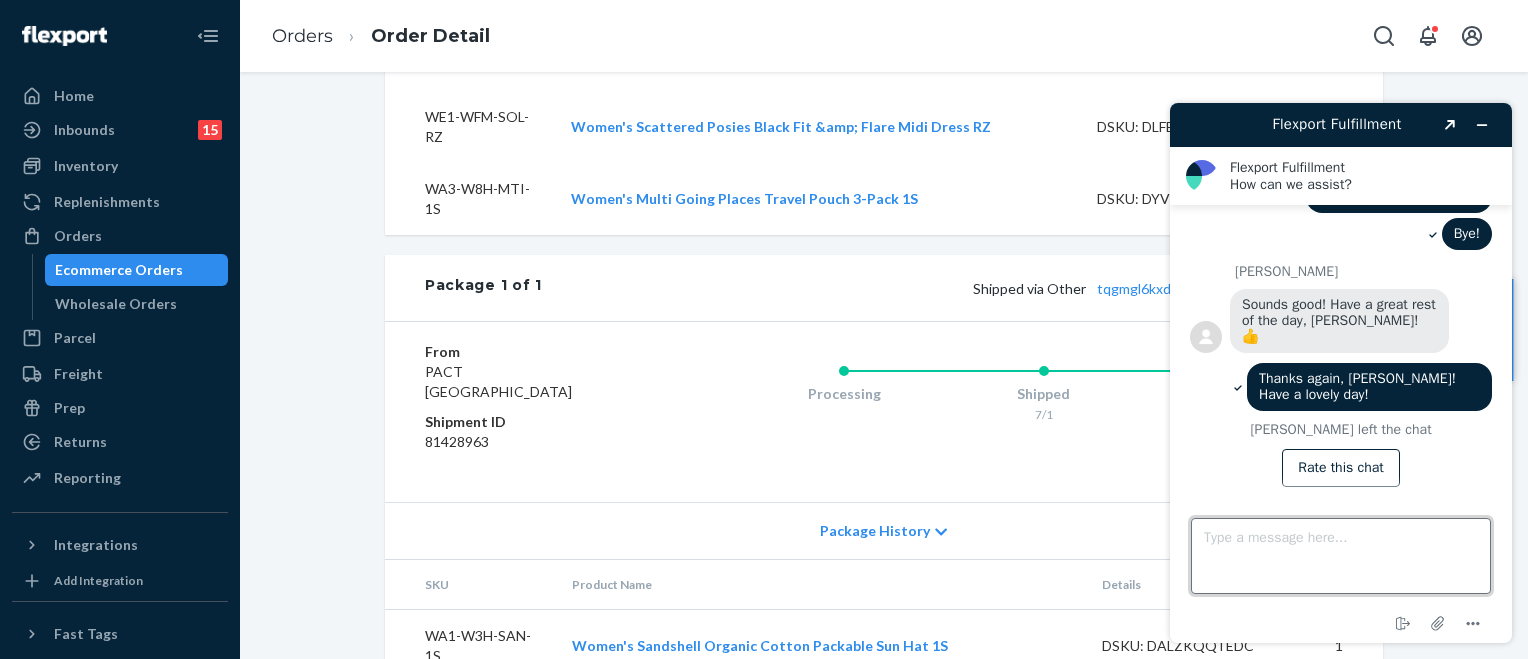 paste on "PW120370542" 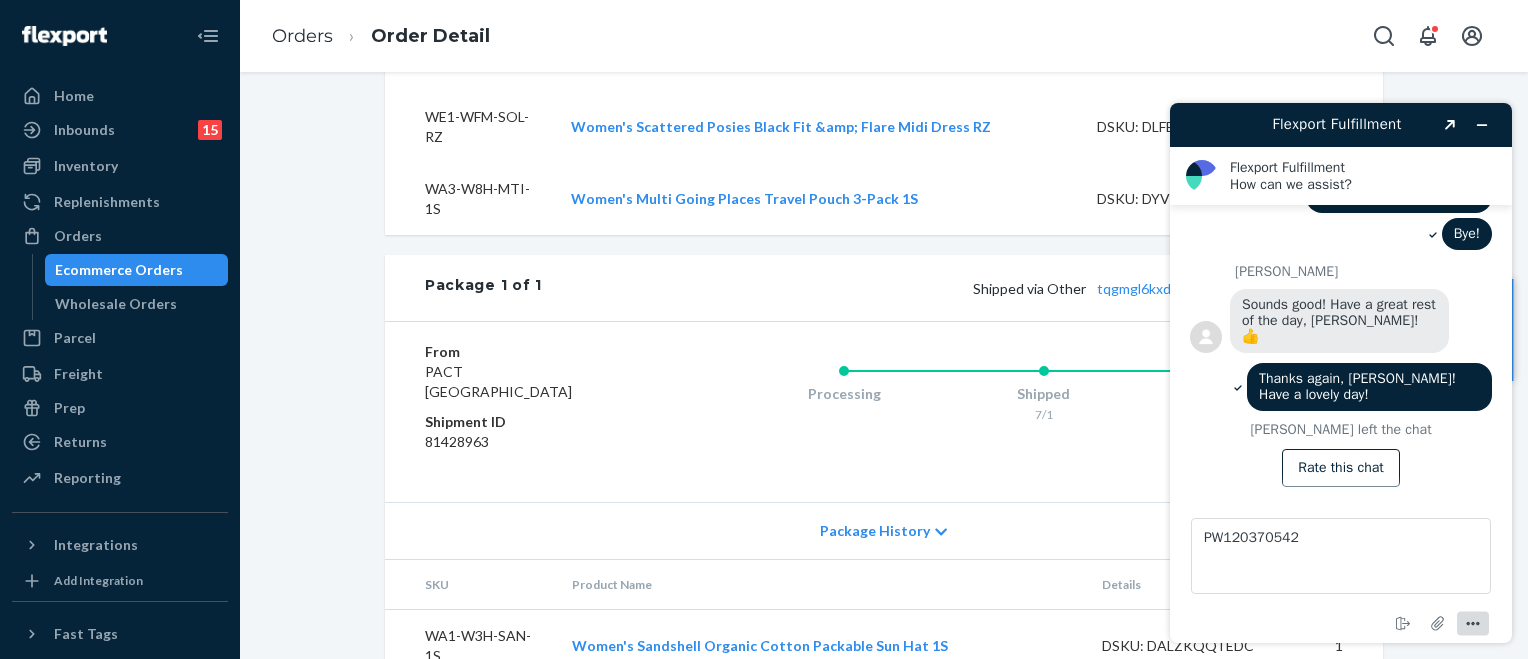 click 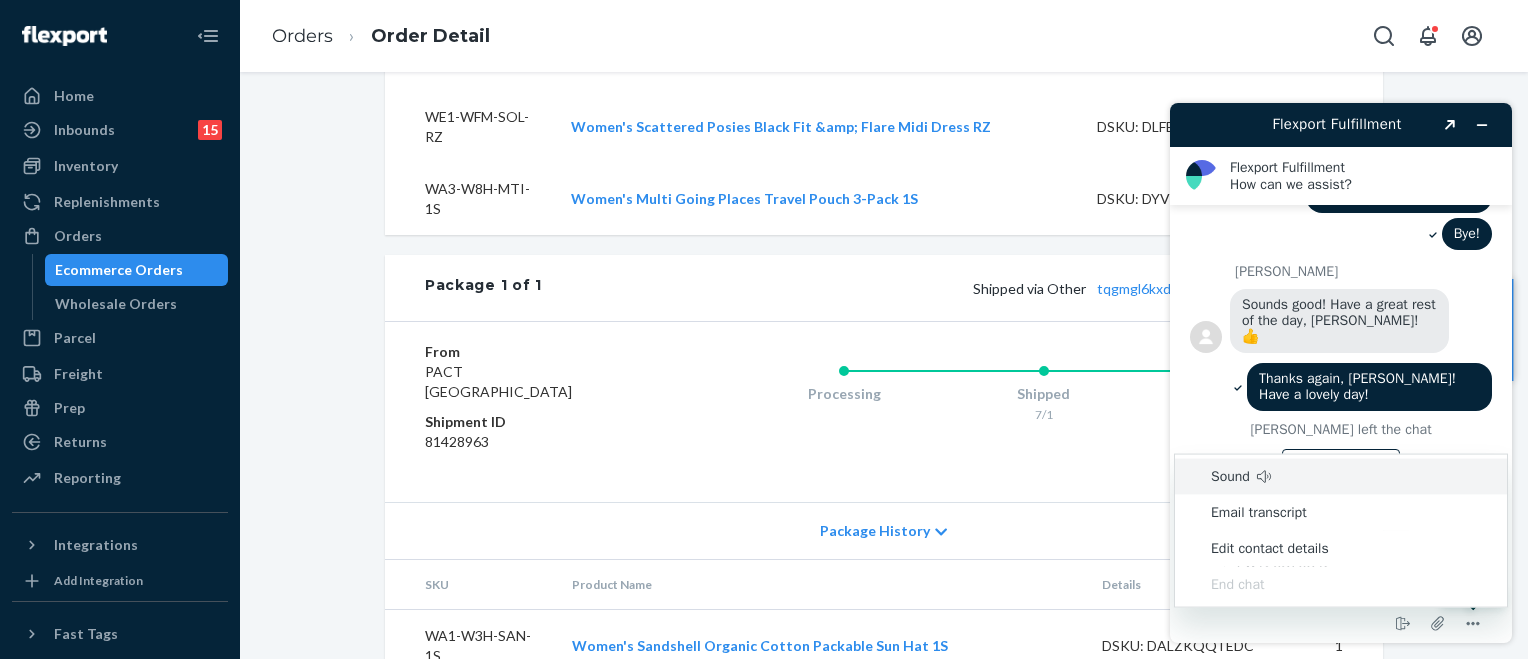 click on "Rate this chat" at bounding box center [1341, 463] 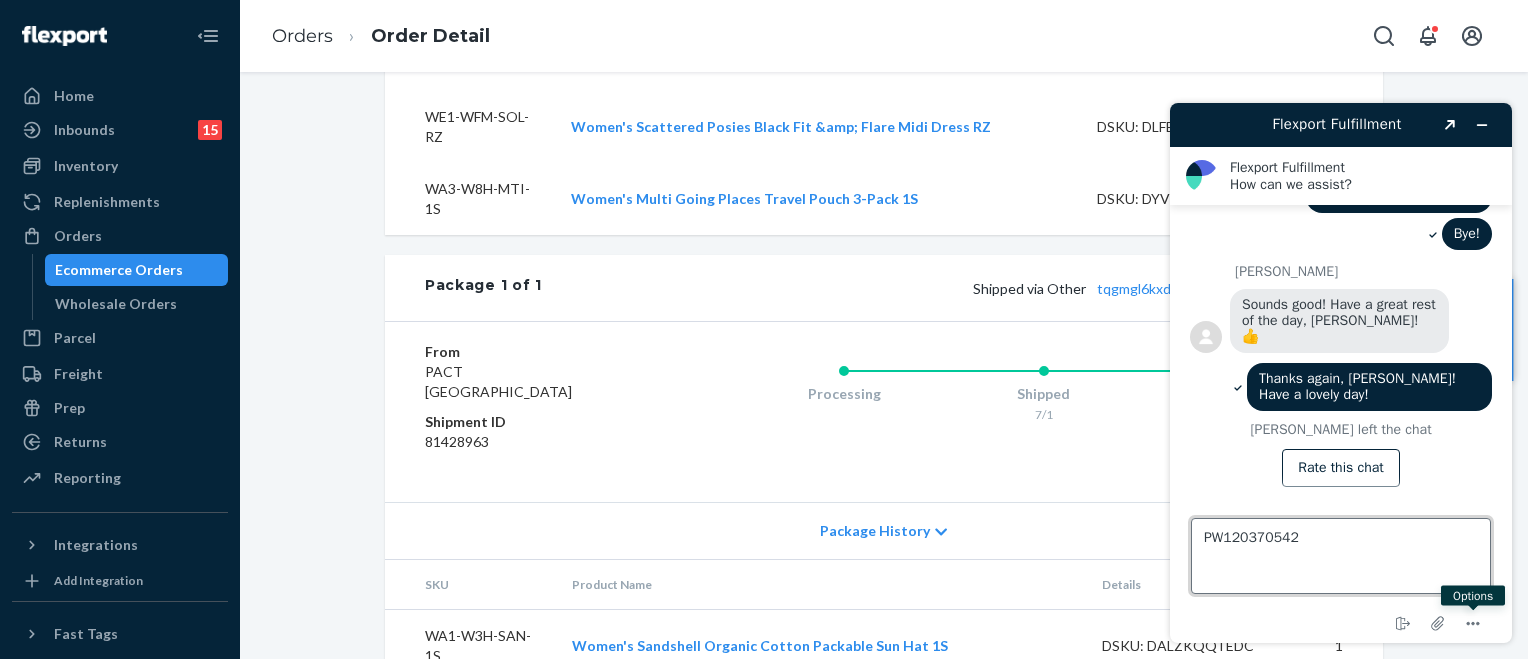 click on "PW120370542" at bounding box center (1341, 556) 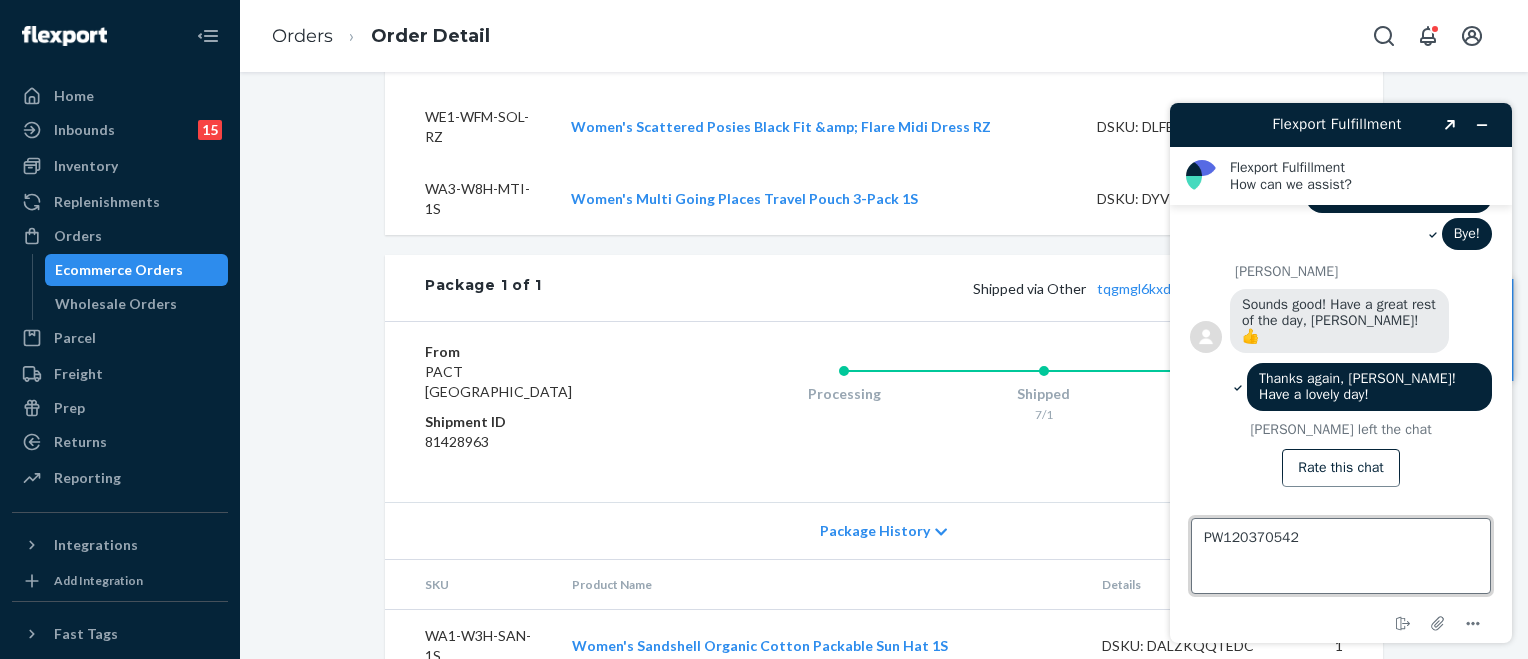 click on "PW120370542" at bounding box center [1341, 556] 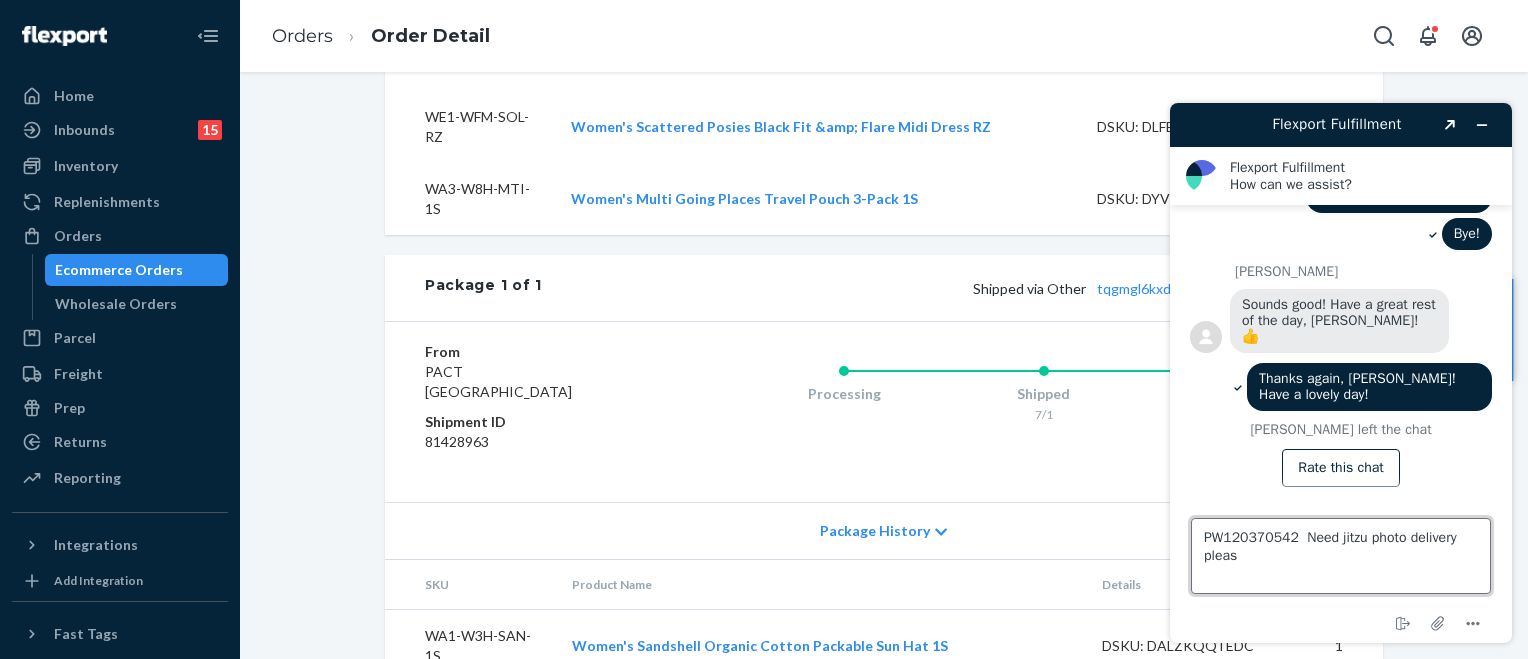 type on "PW120370542  Need jitzu photo delivery please" 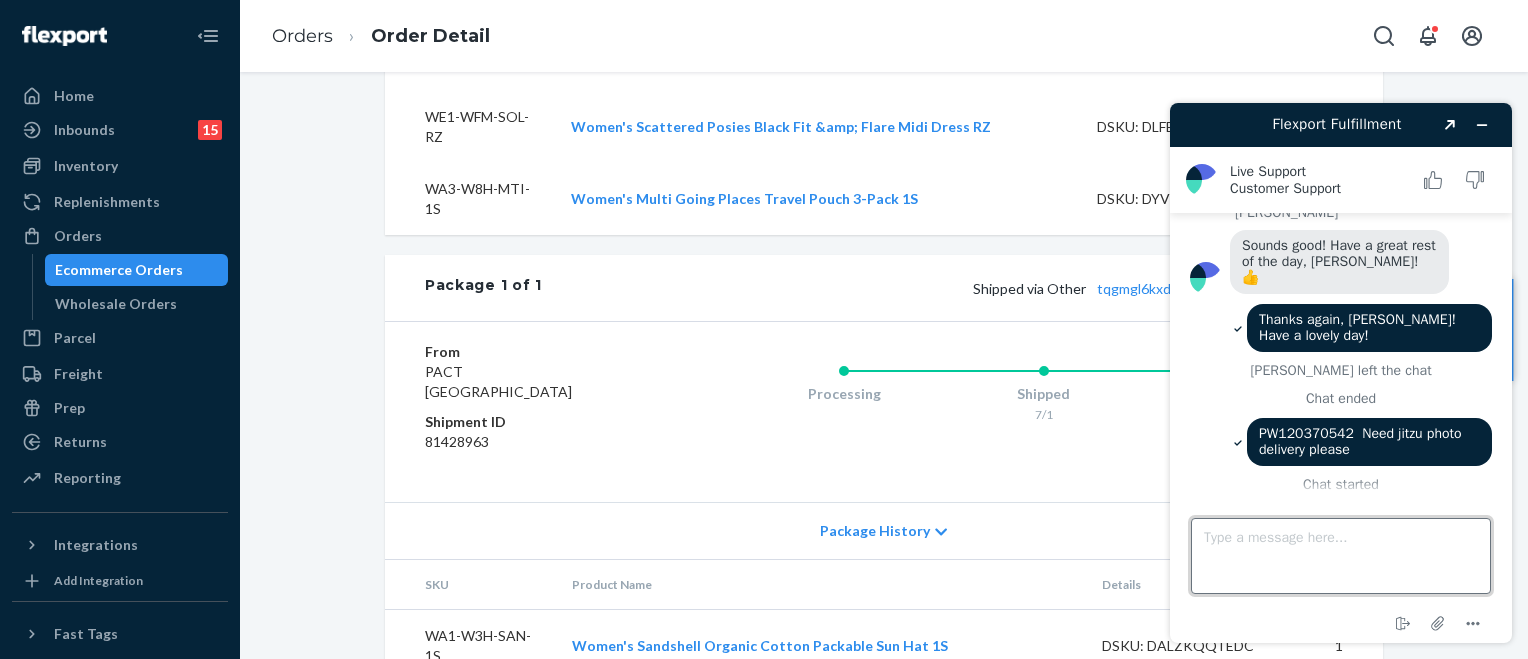 scroll, scrollTop: 883, scrollLeft: 0, axis: vertical 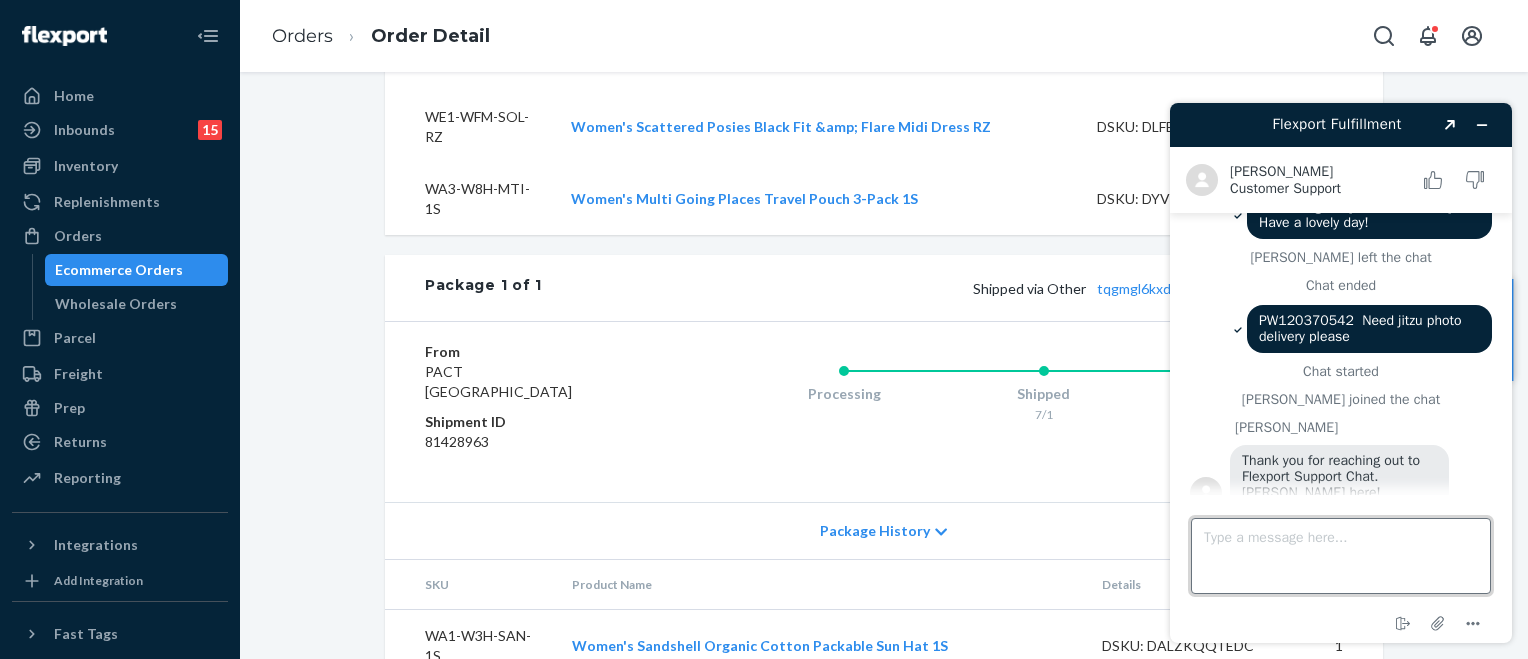 click on "Type a message here..." at bounding box center [1341, 556] 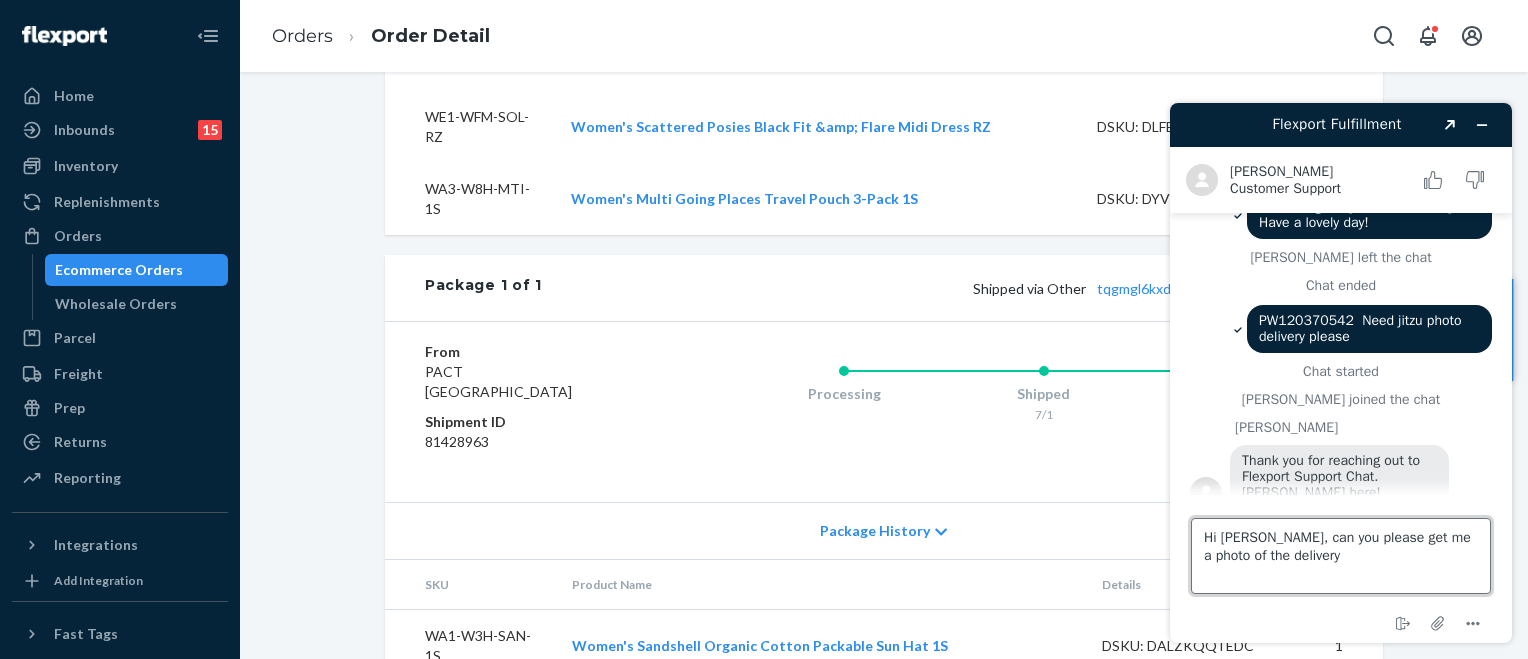 scroll, scrollTop: 983, scrollLeft: 0, axis: vertical 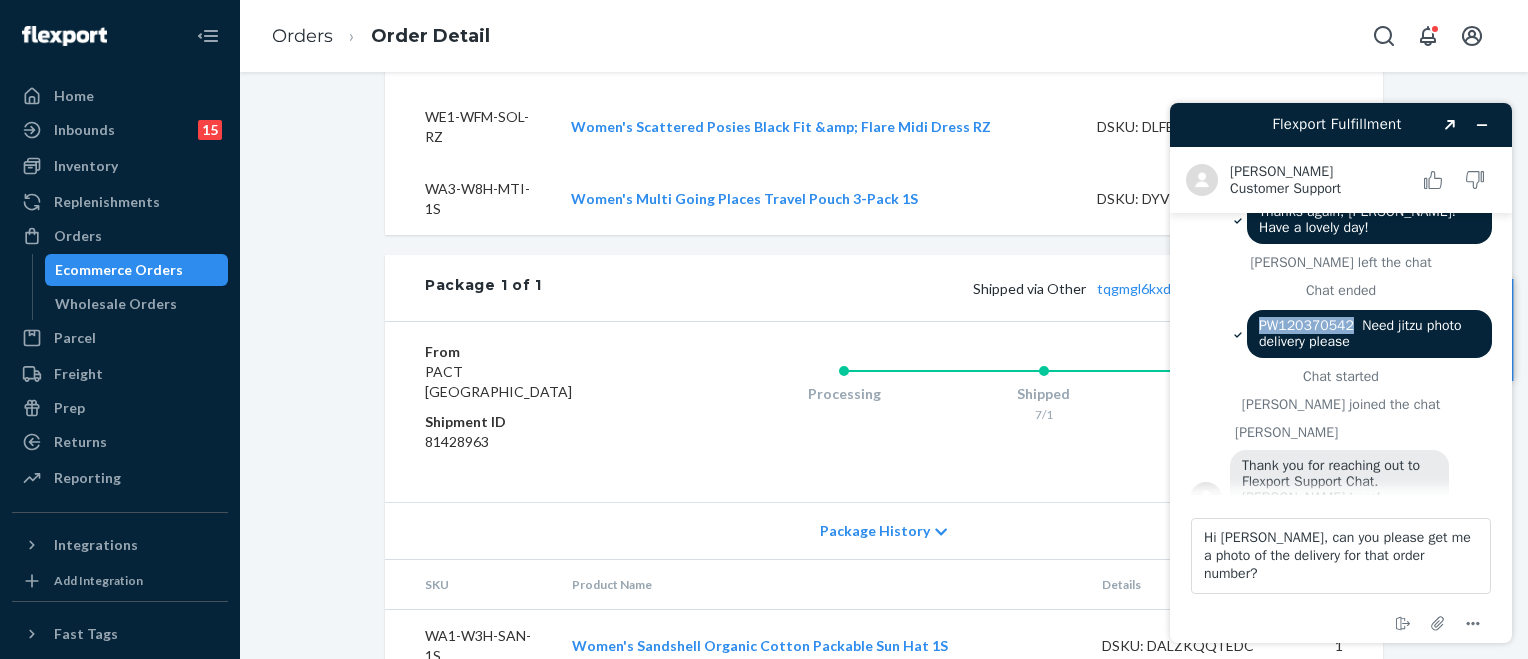 drag, startPoint x: 1251, startPoint y: 299, endPoint x: 1342, endPoint y: 299, distance: 91 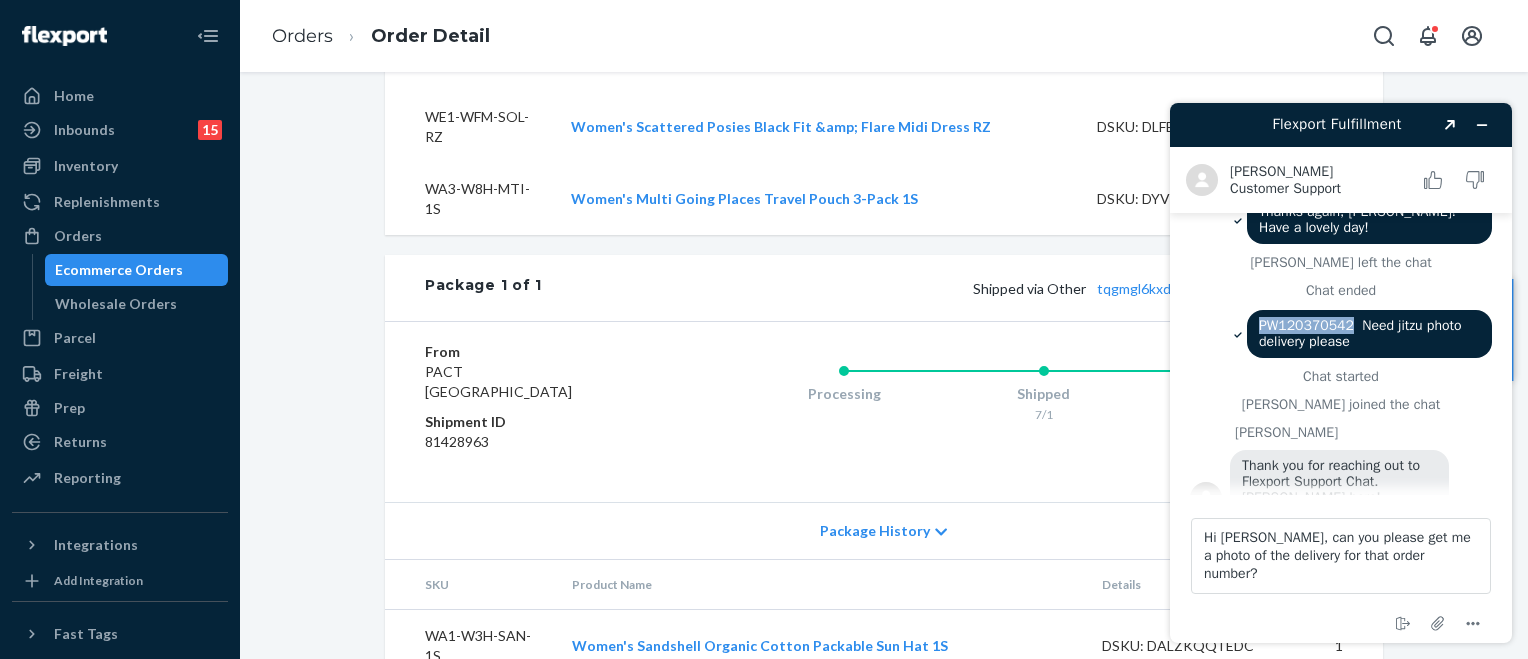 copy on "PW120370542" 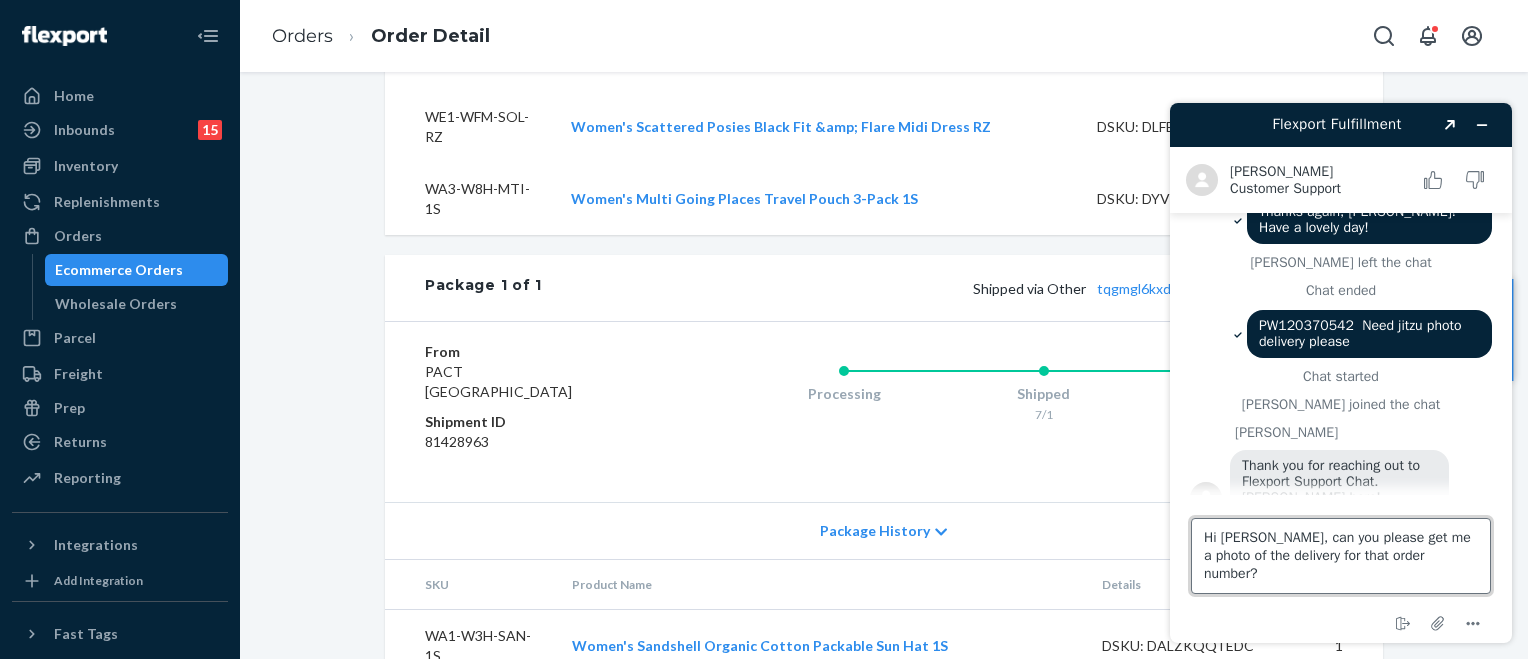 click on "Hi [PERSON_NAME], can you please get me a photo of the delivery for that order number?" at bounding box center [1341, 556] 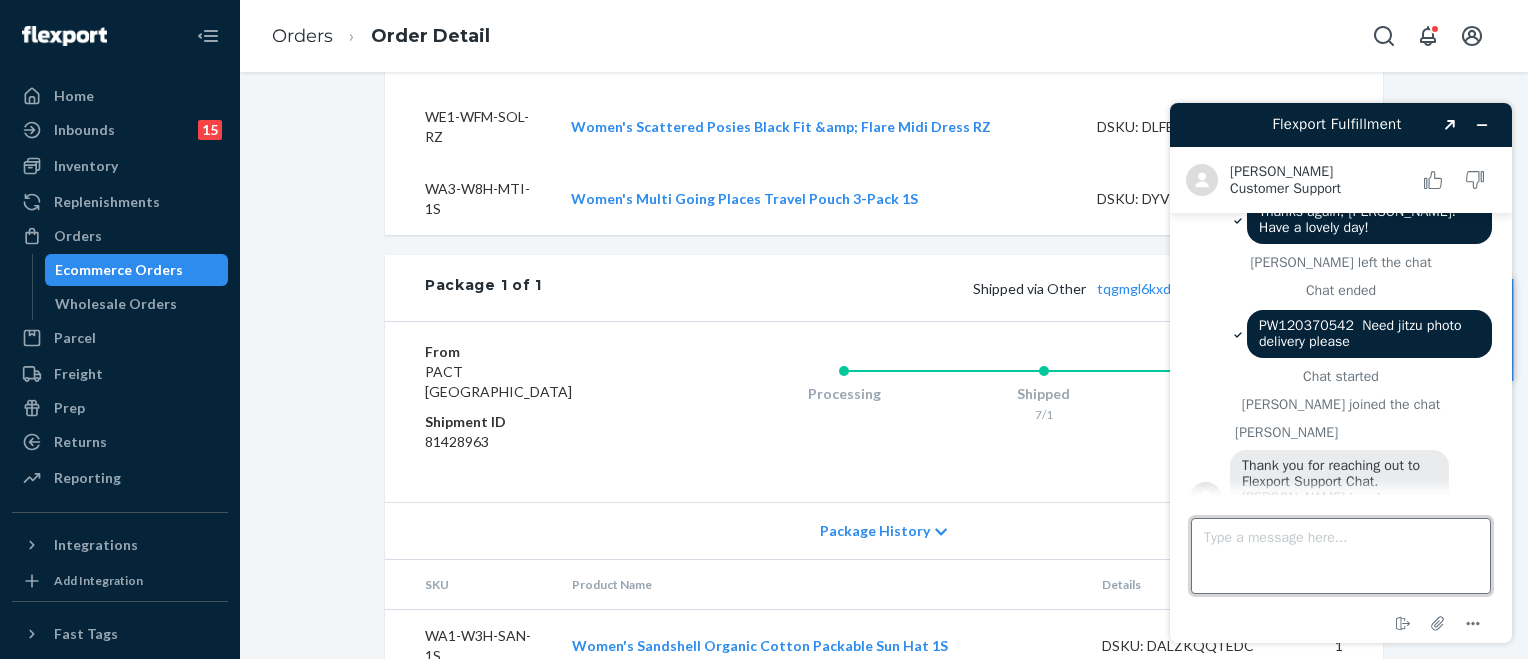 scroll, scrollTop: 1057, scrollLeft: 0, axis: vertical 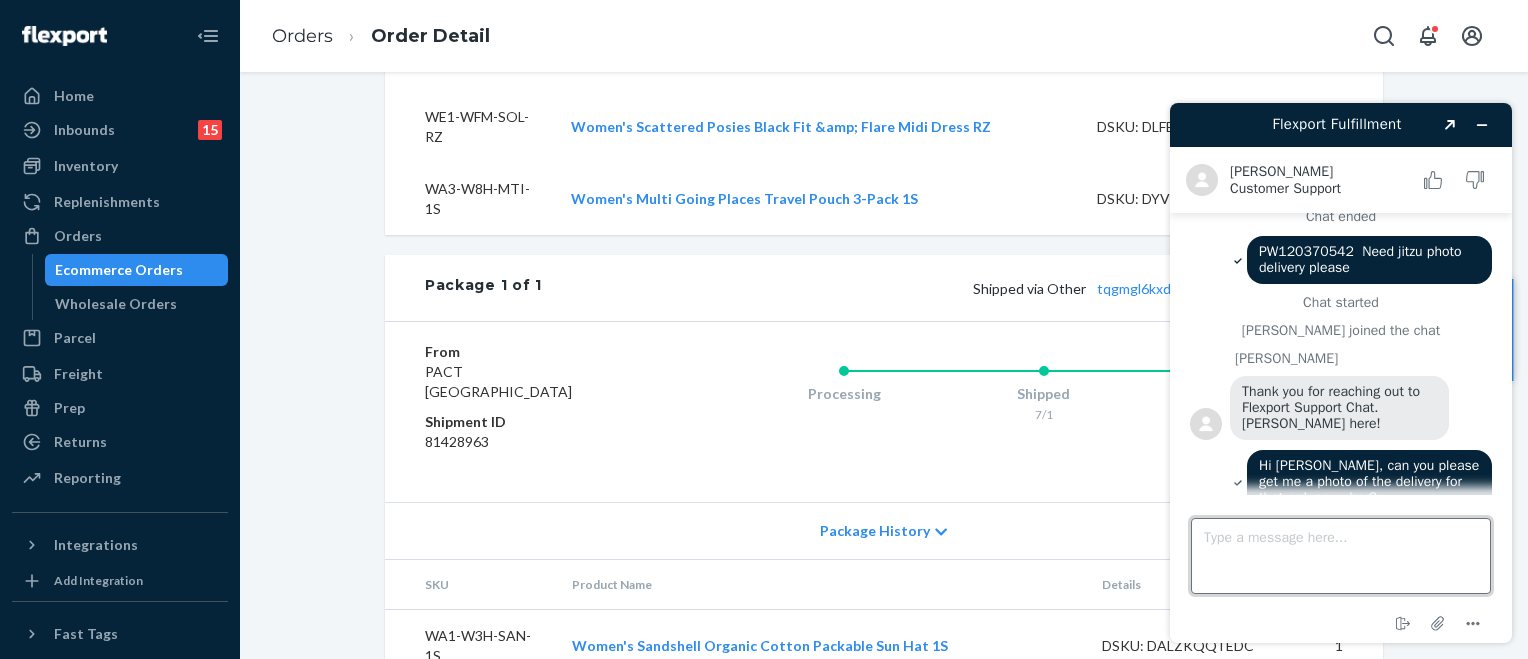 paste on "PW120370542" 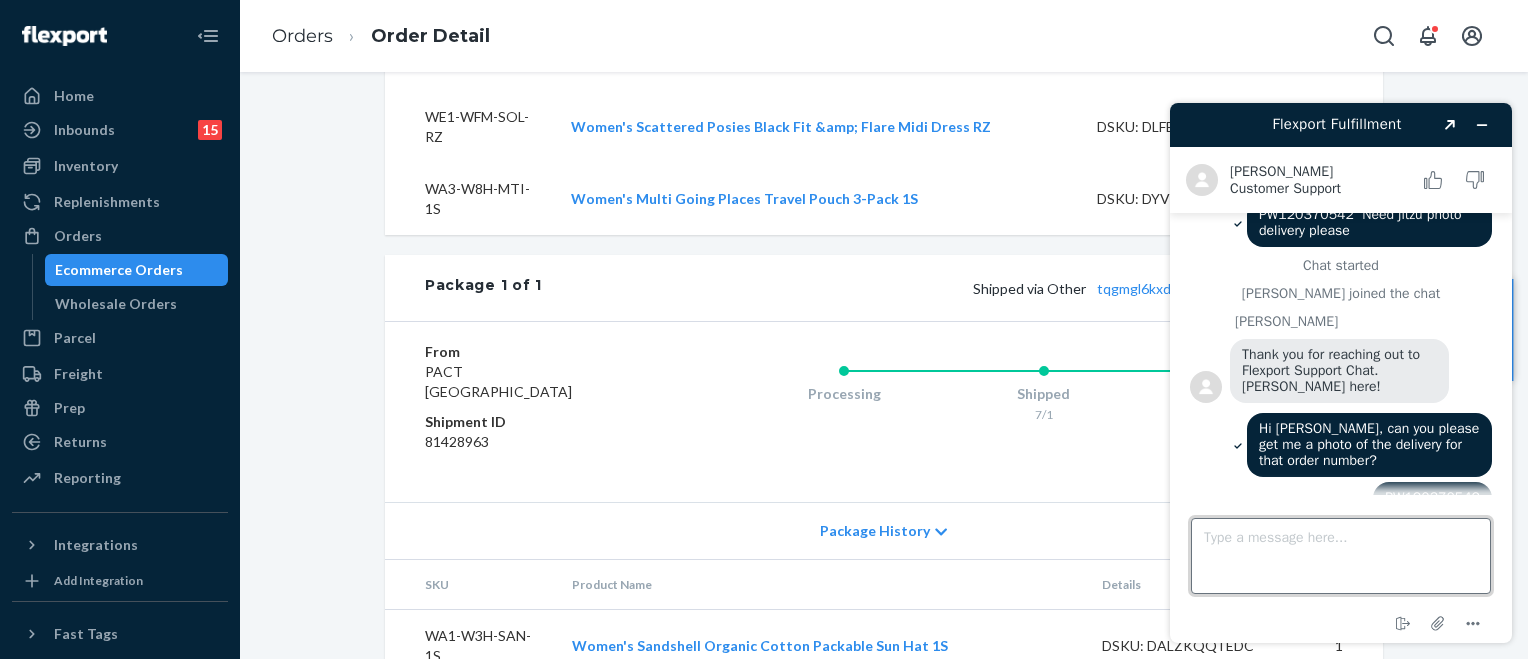 scroll, scrollTop: 1401, scrollLeft: 0, axis: vertical 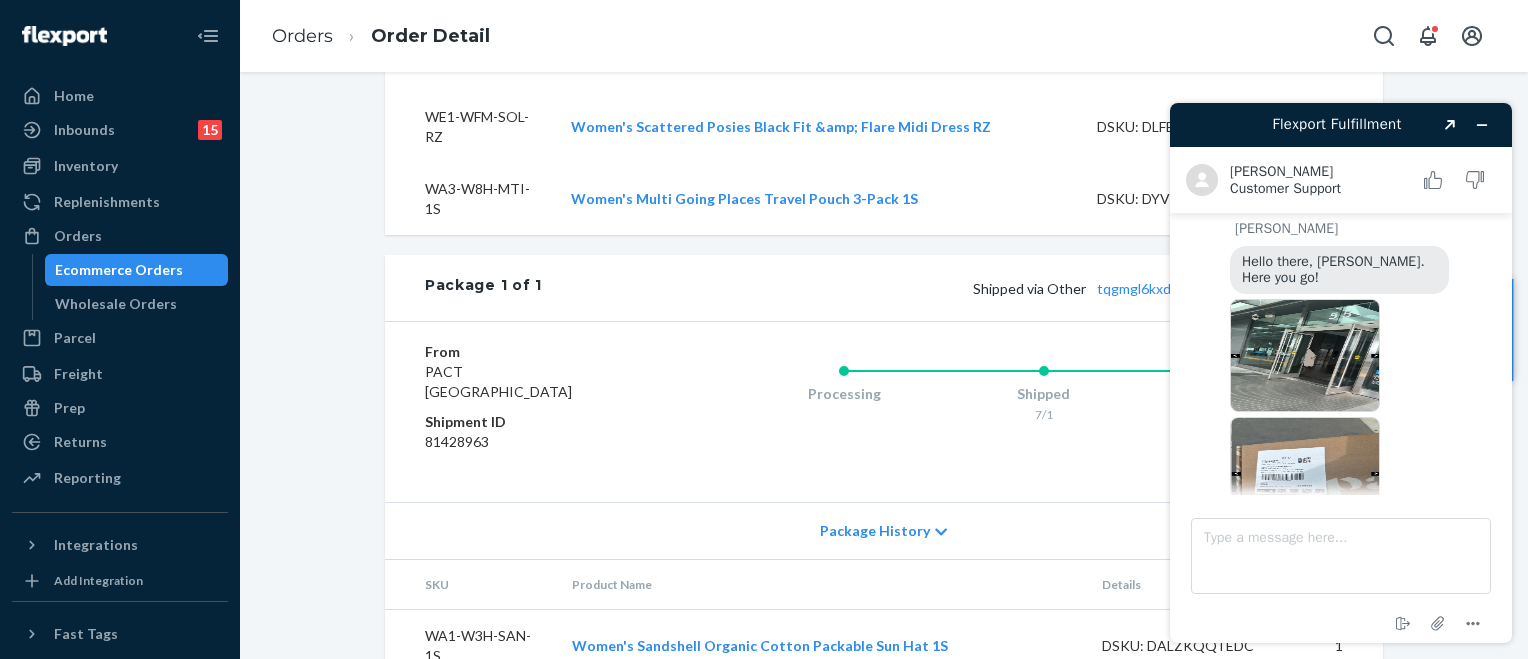 click at bounding box center [1305, 355] 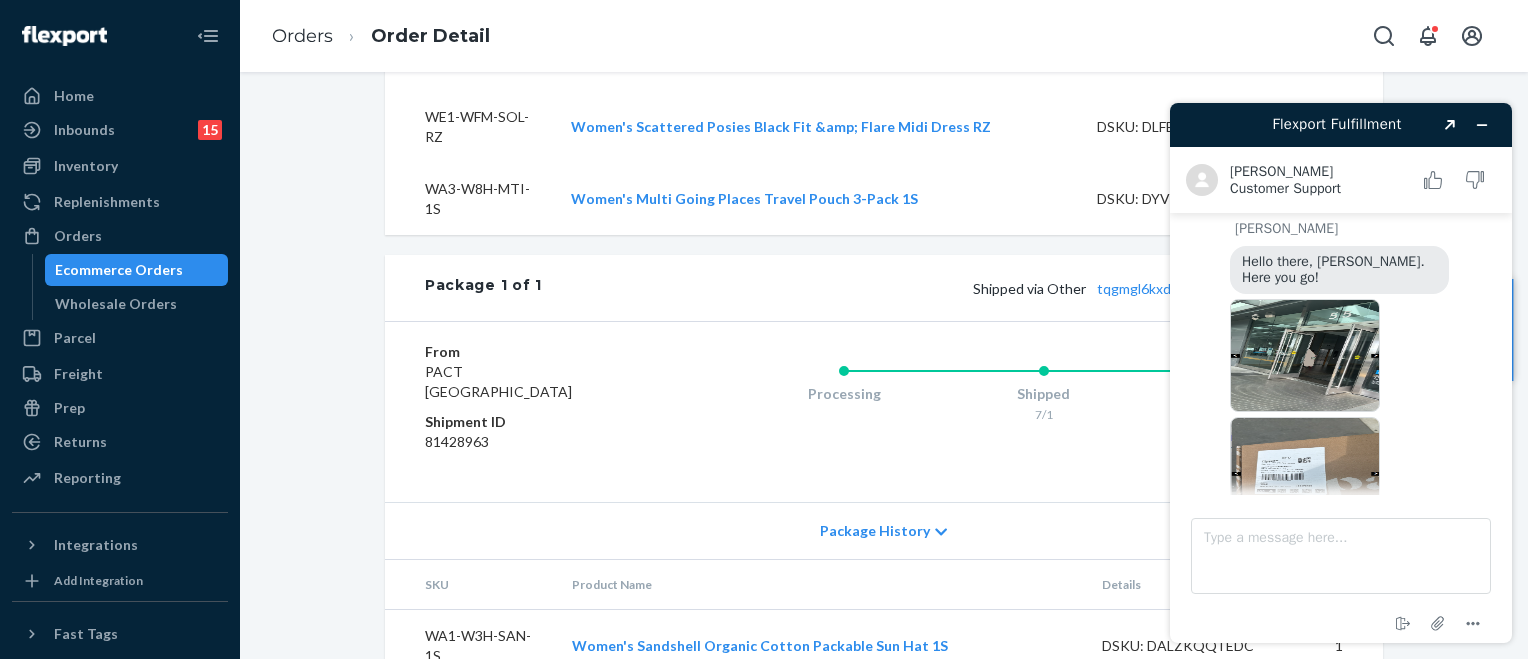 click at bounding box center (1305, 355) 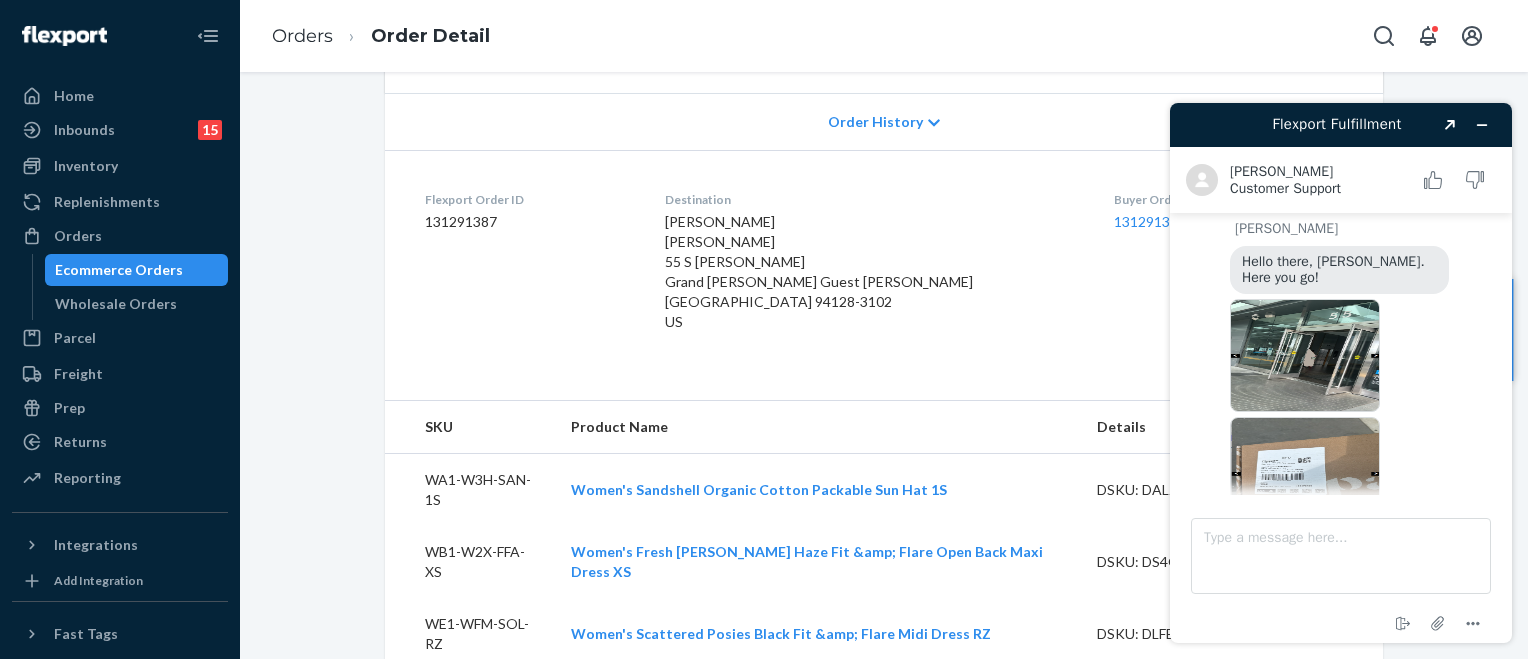 scroll, scrollTop: 416, scrollLeft: 0, axis: vertical 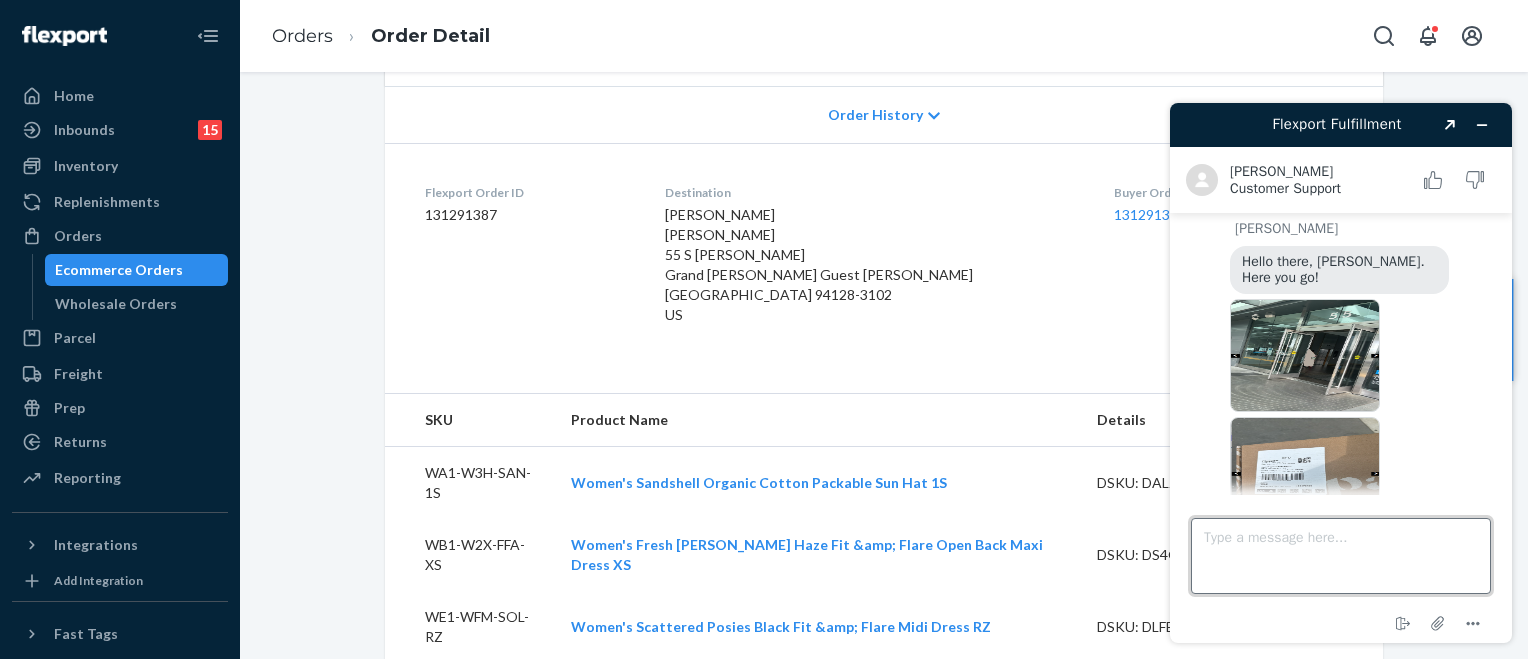 click on "Type a message here..." at bounding box center (1341, 556) 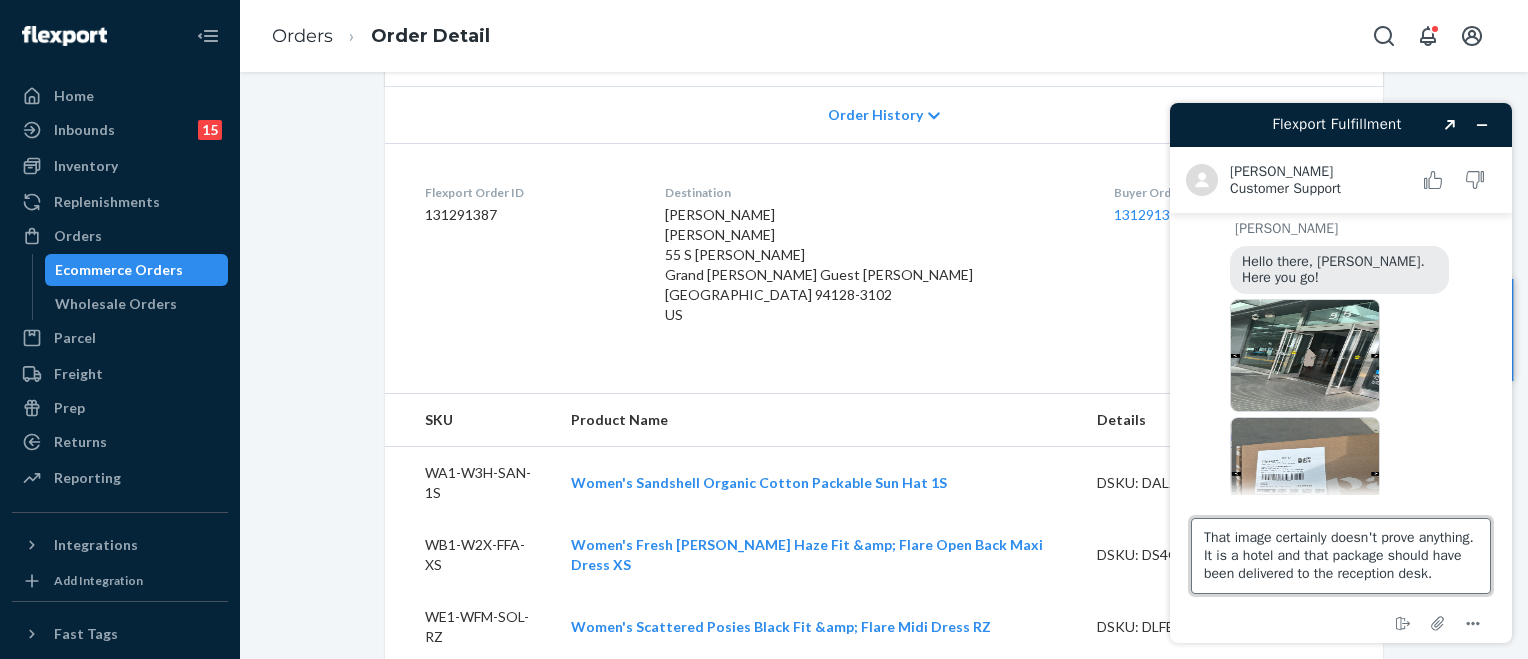type on "That image certainly doesn't prove anything. It is a hotel and that package should have been delivered to the reception desk." 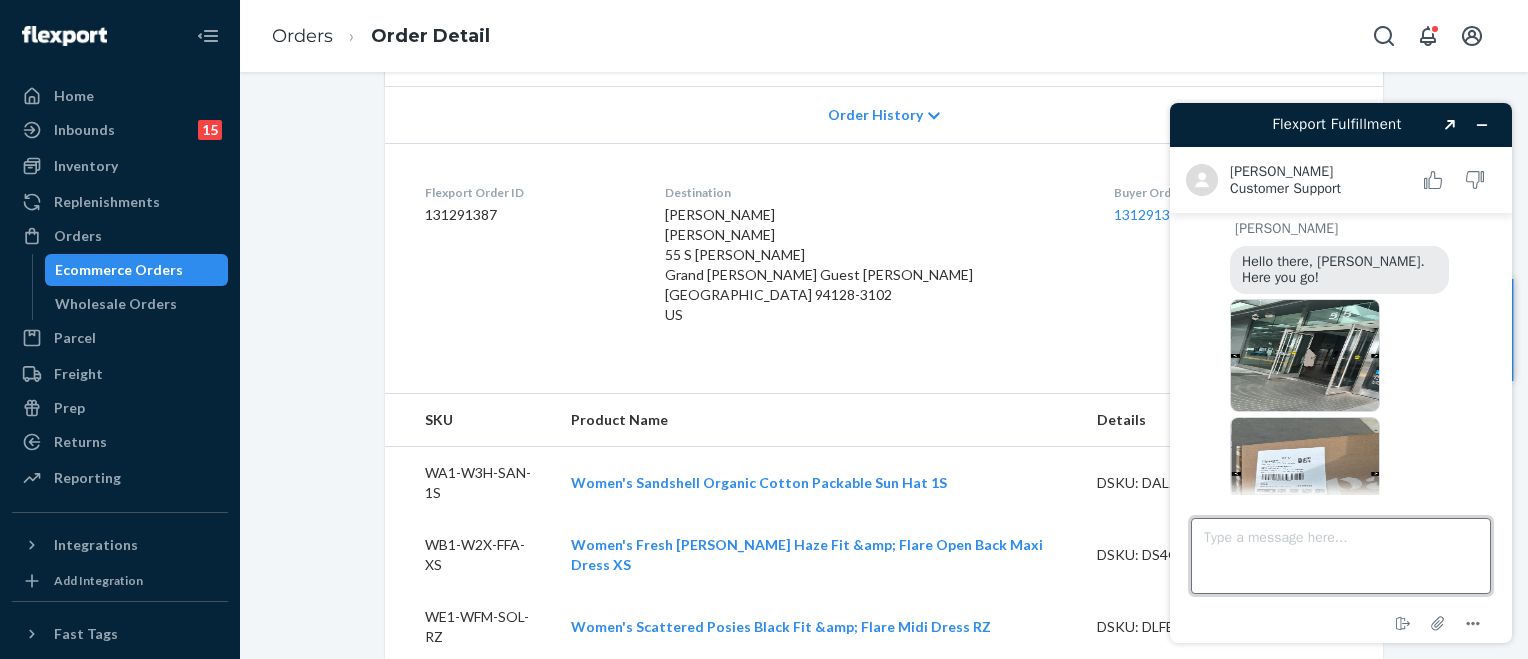 scroll, scrollTop: 1492, scrollLeft: 0, axis: vertical 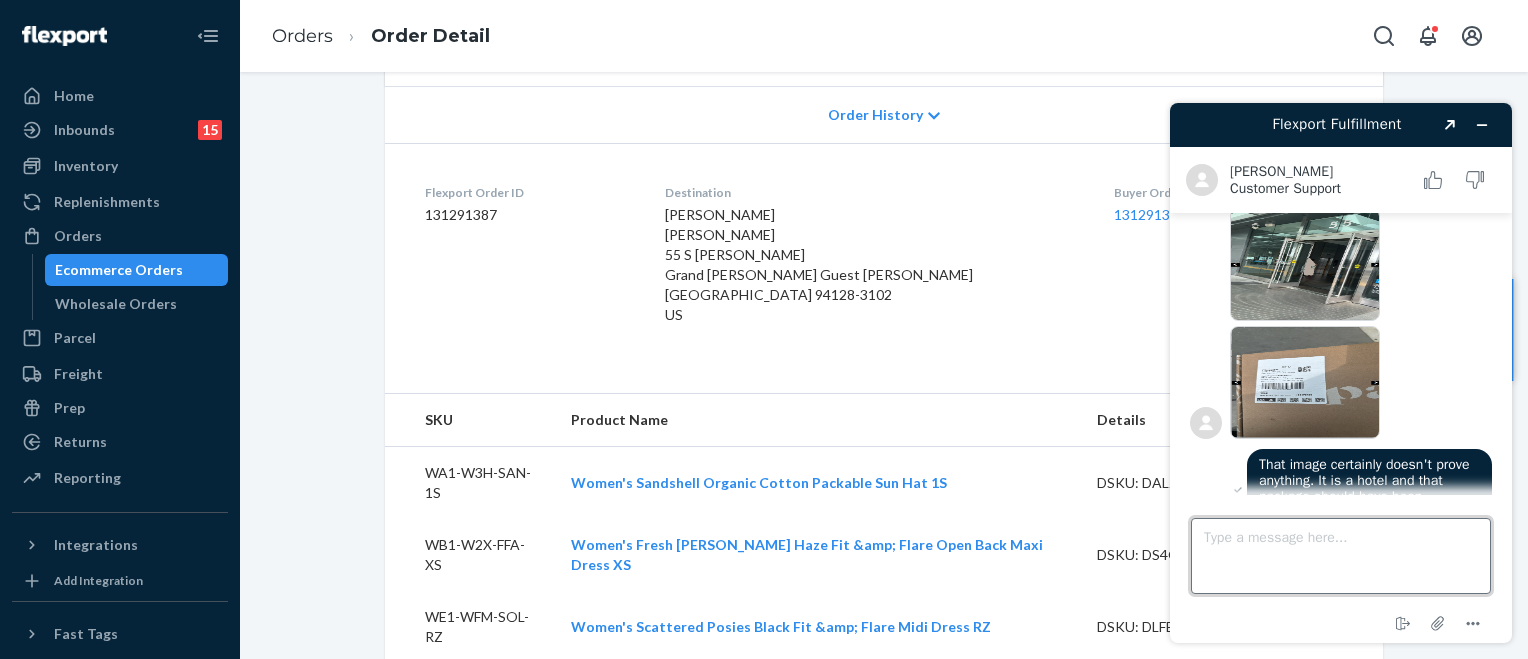 click on "Type a message here..." at bounding box center (1341, 556) 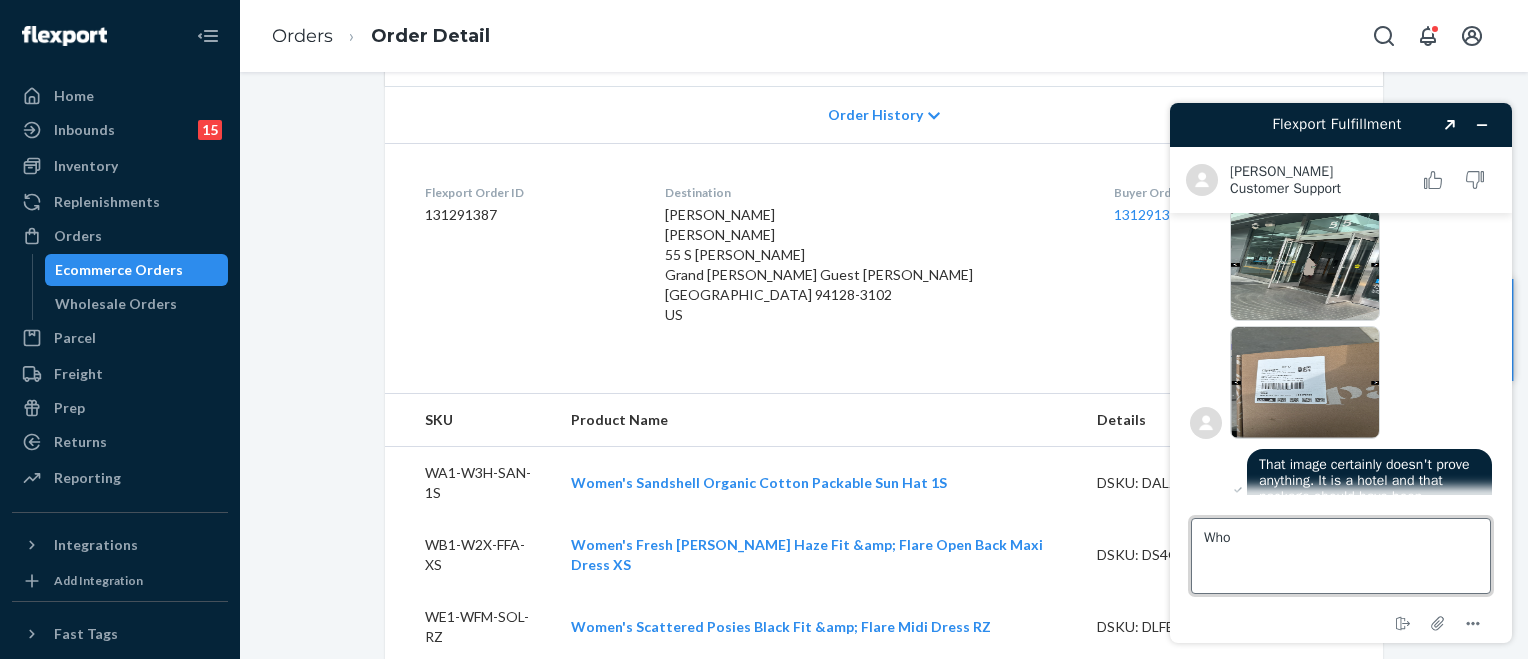 scroll, scrollTop: 1496, scrollLeft: 0, axis: vertical 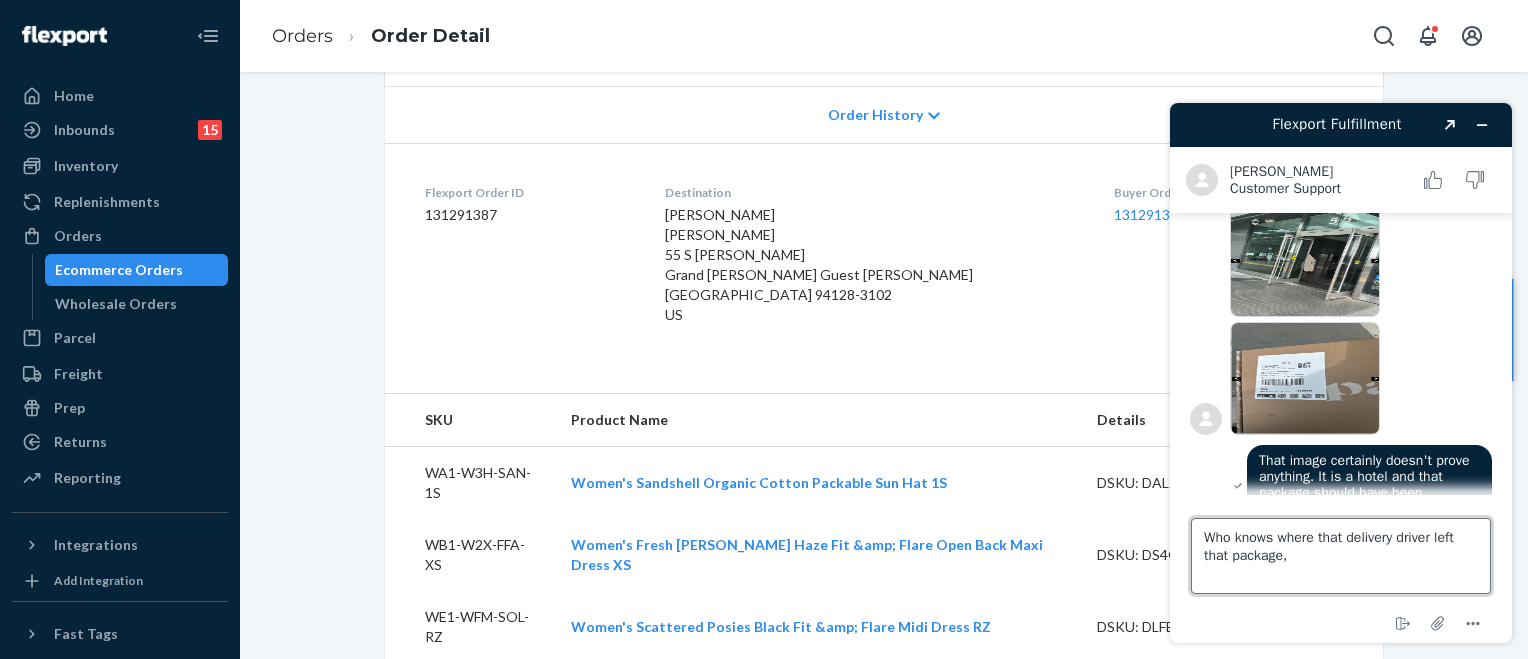 type on "Who knows where that delivery driver left that package," 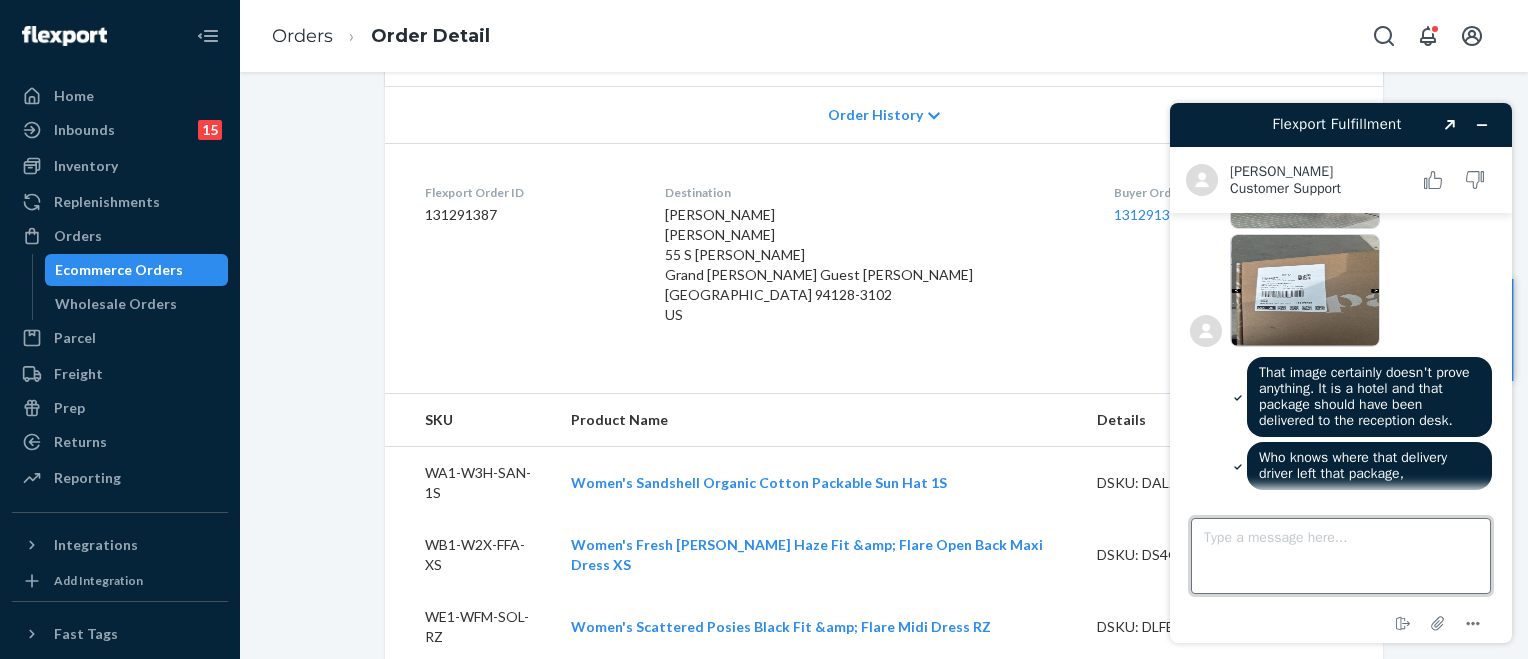 scroll, scrollTop: 1664, scrollLeft: 0, axis: vertical 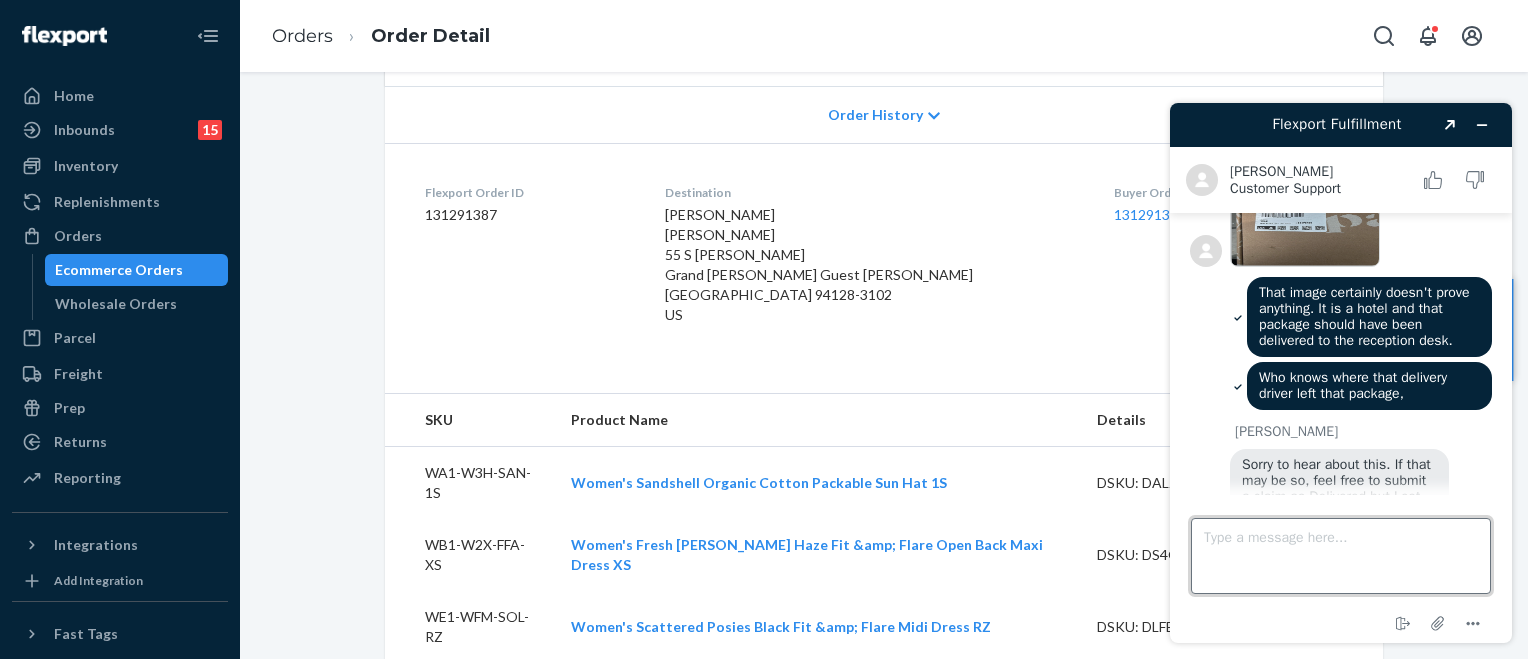 click on "Type a message here..." at bounding box center [1341, 556] 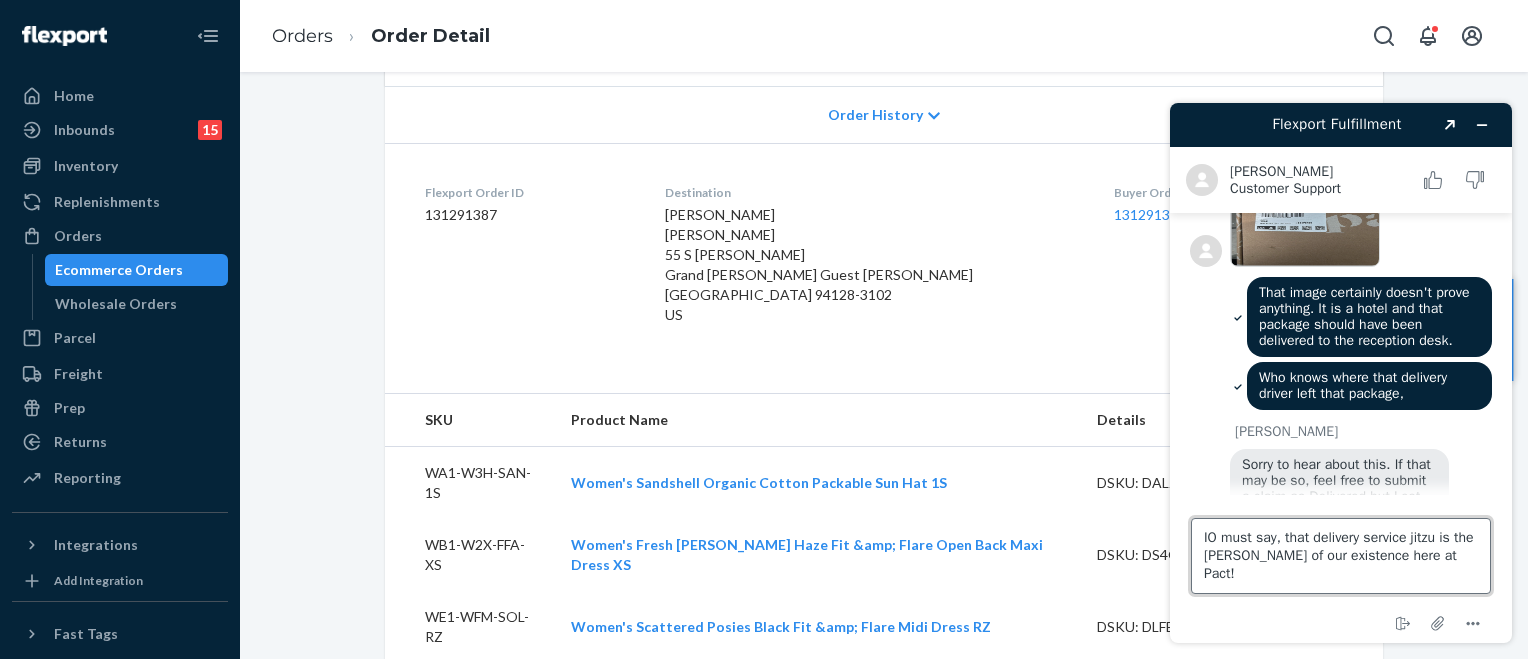 type on "IO must say, that delivery service jitzu is the [PERSON_NAME] of our existence here at Pact!" 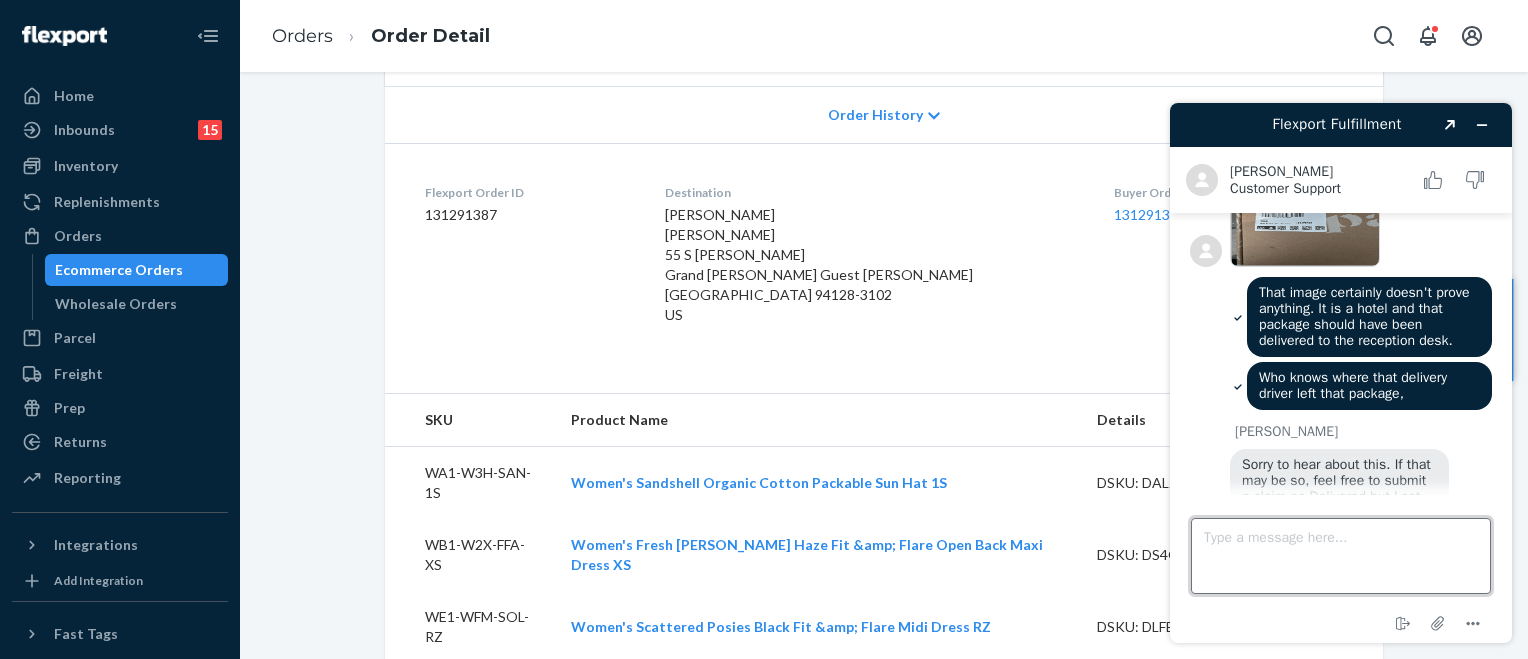 scroll, scrollTop: 1738, scrollLeft: 0, axis: vertical 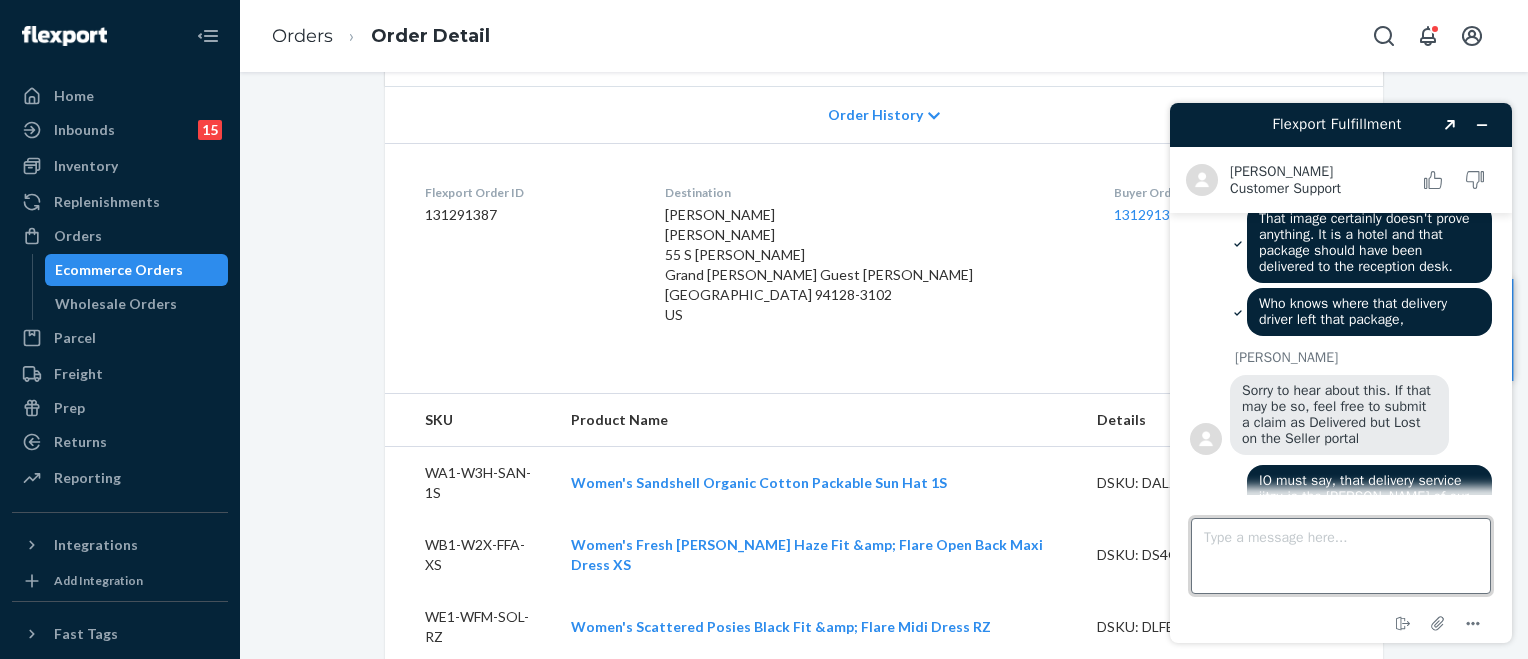 click on "Type a message here..." at bounding box center [1341, 556] 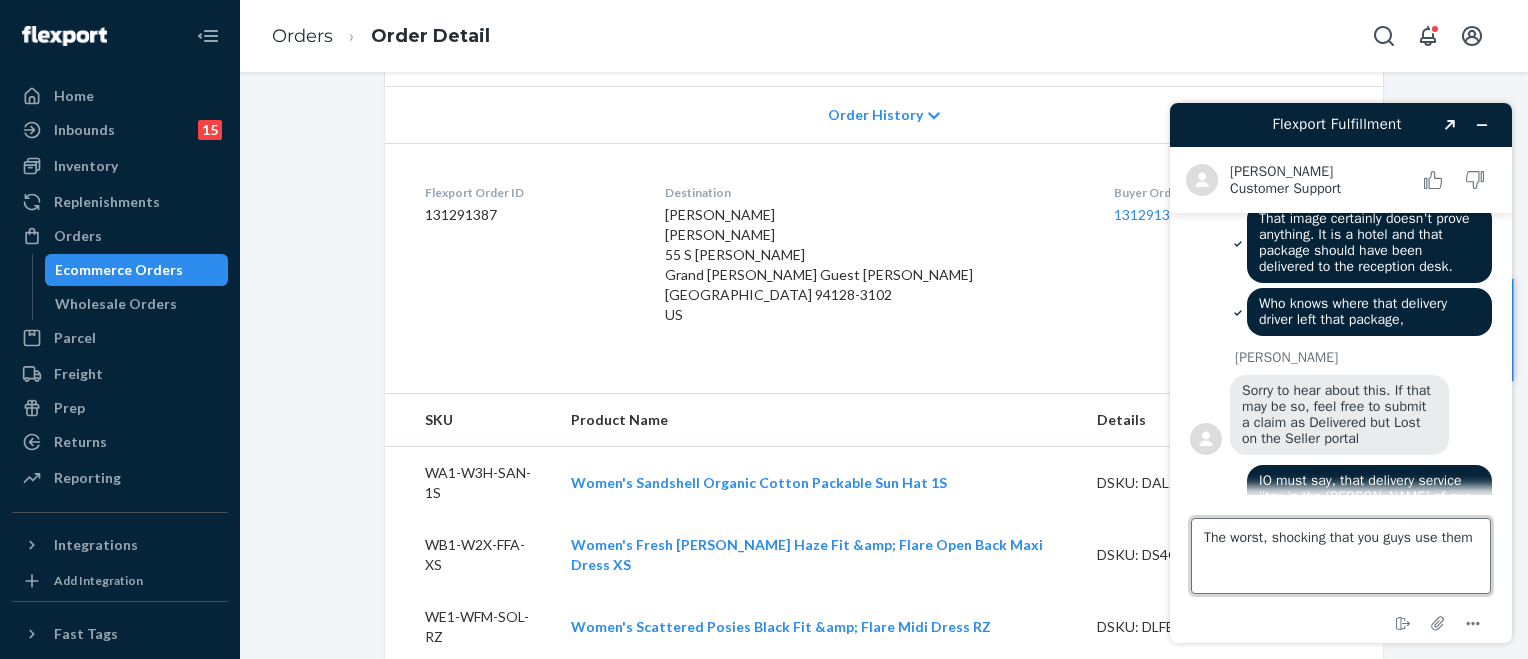 type on "The worst, shocking that you guys use them," 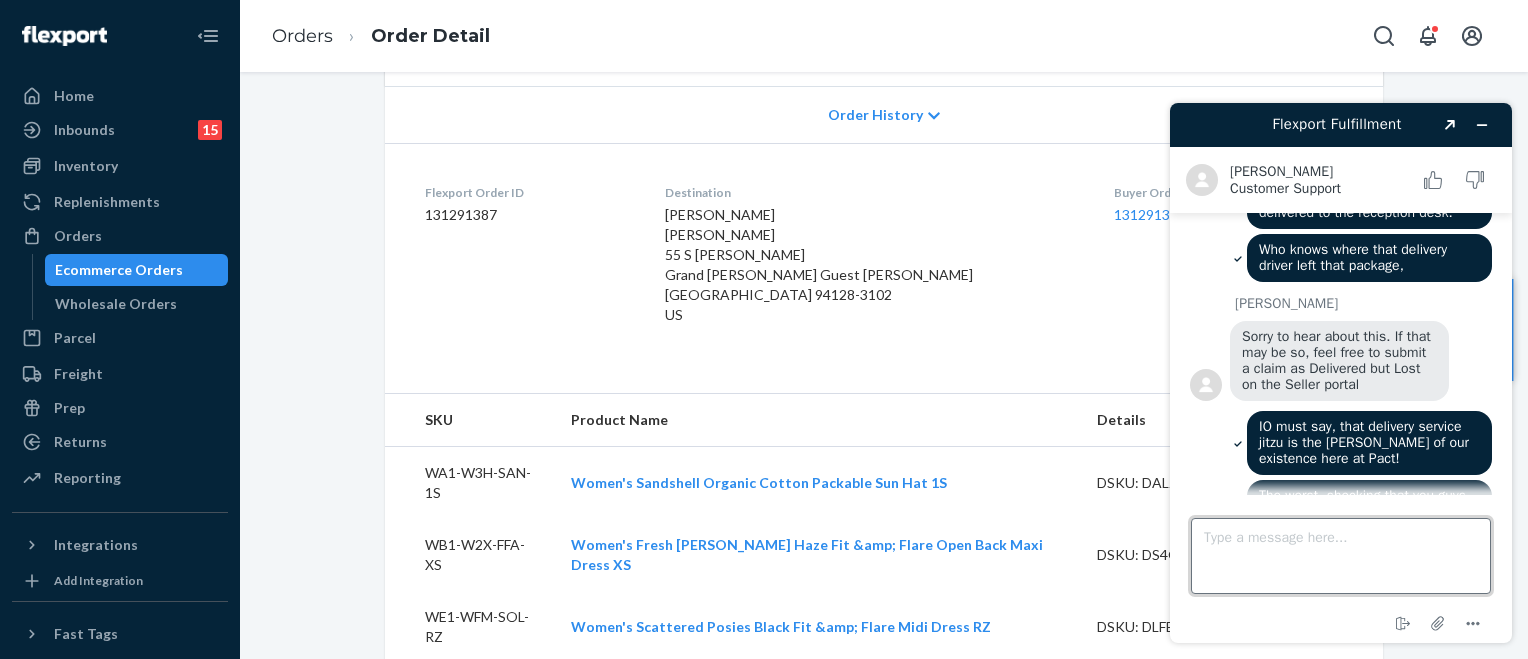 scroll, scrollTop: 1791, scrollLeft: 0, axis: vertical 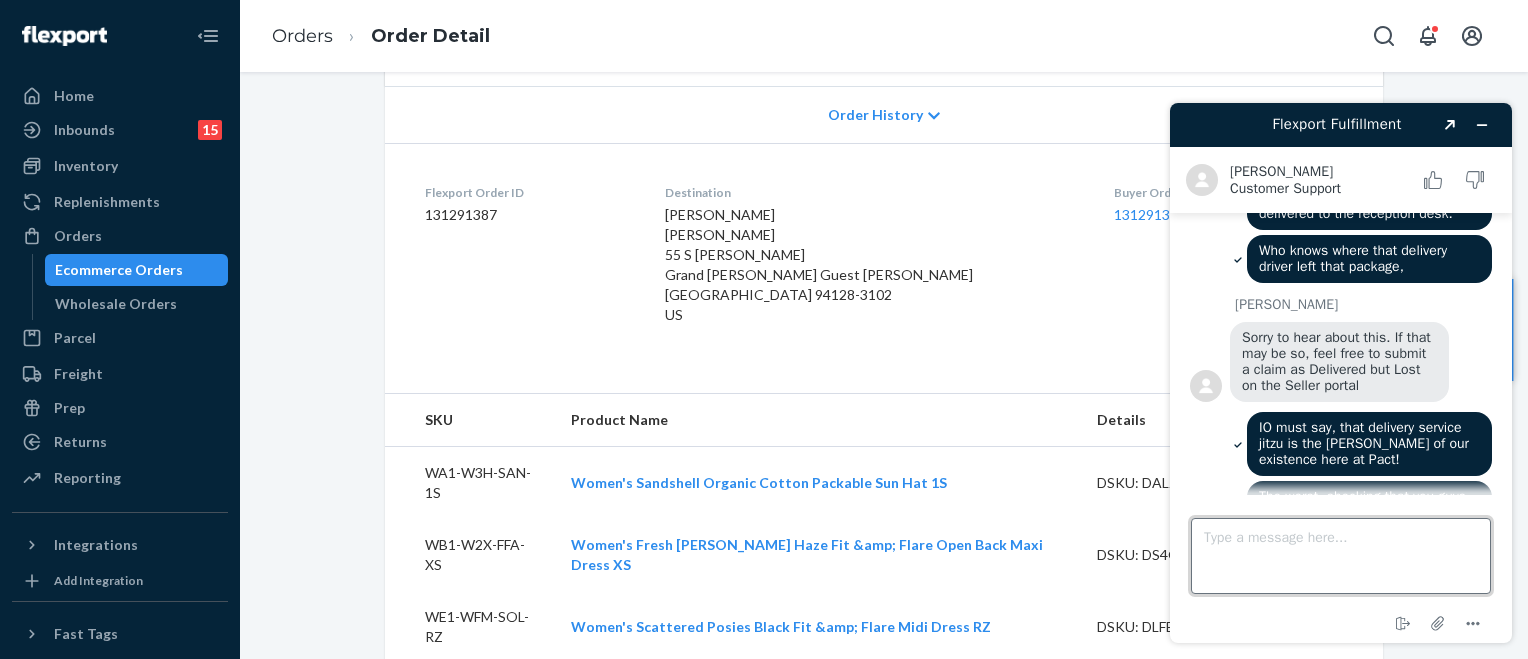click on "Type a message here..." at bounding box center [1341, 556] 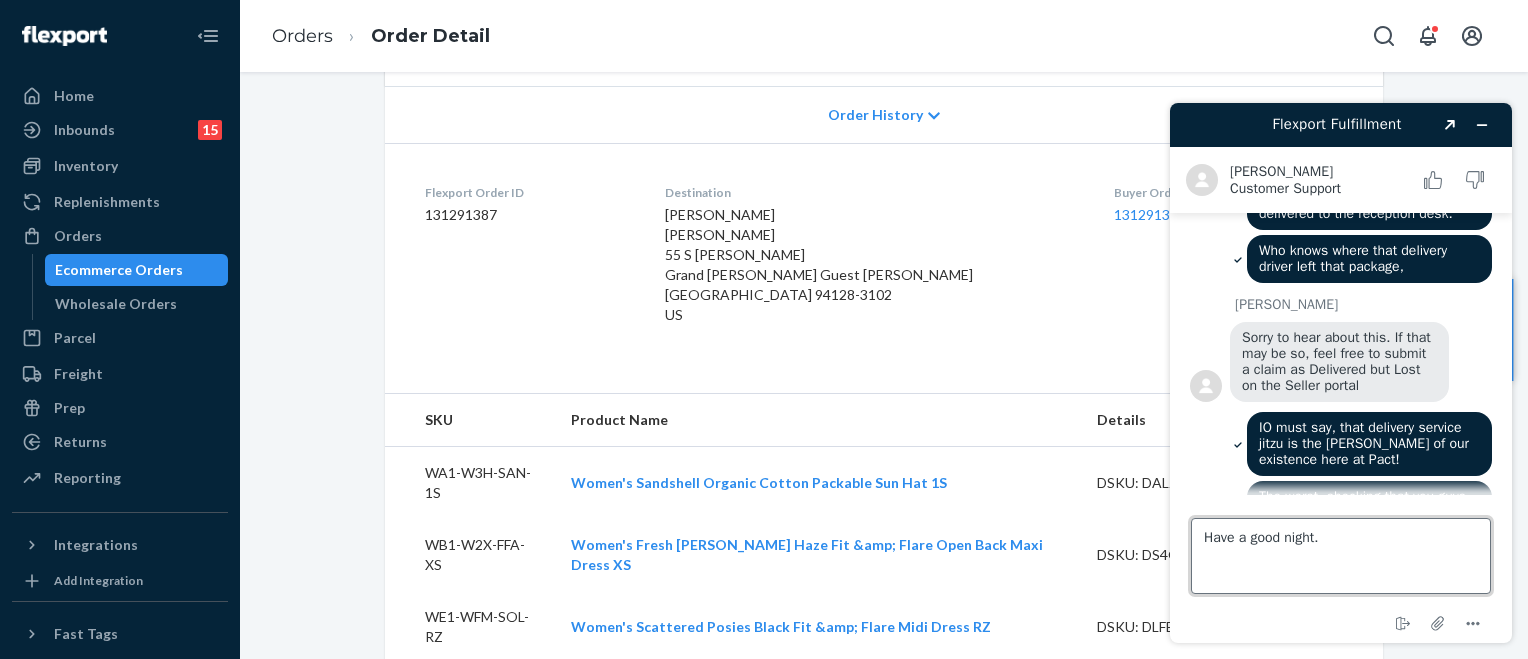 type on "Have a good night." 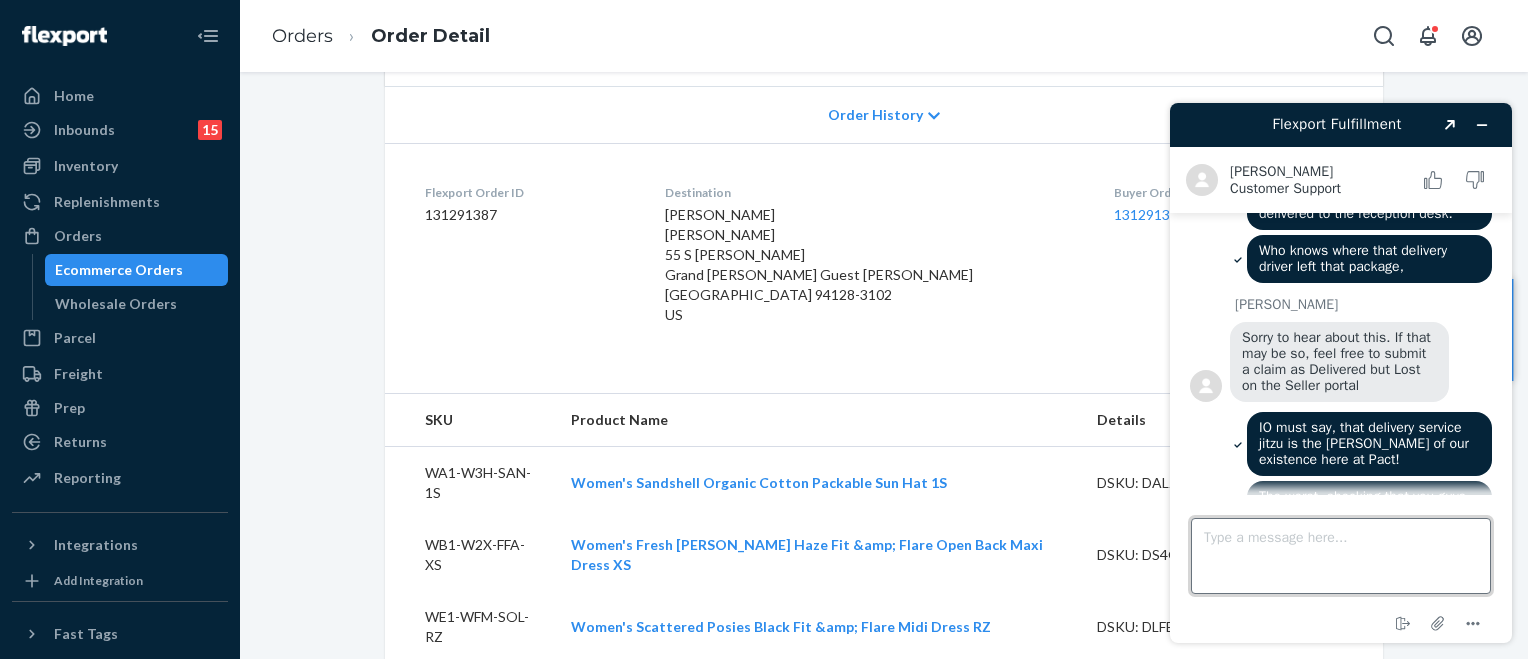 scroll, scrollTop: 1828, scrollLeft: 0, axis: vertical 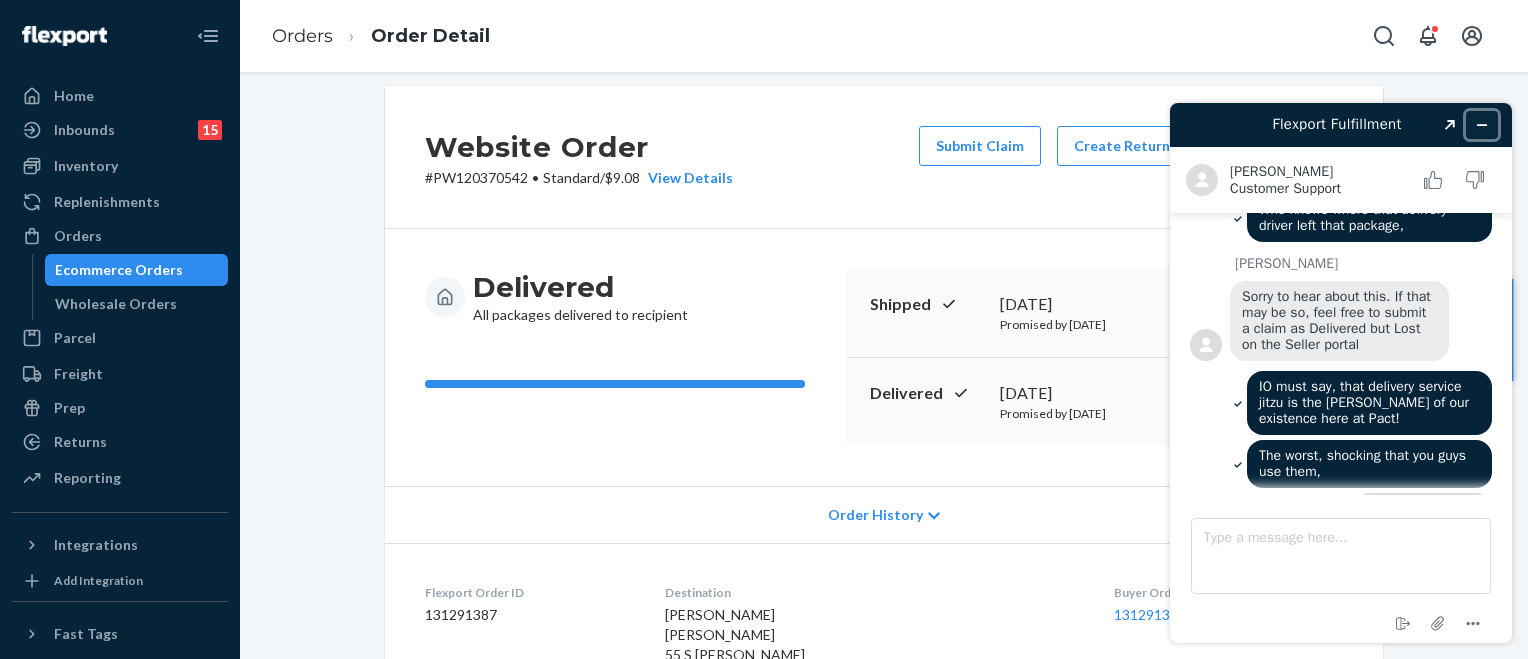 click 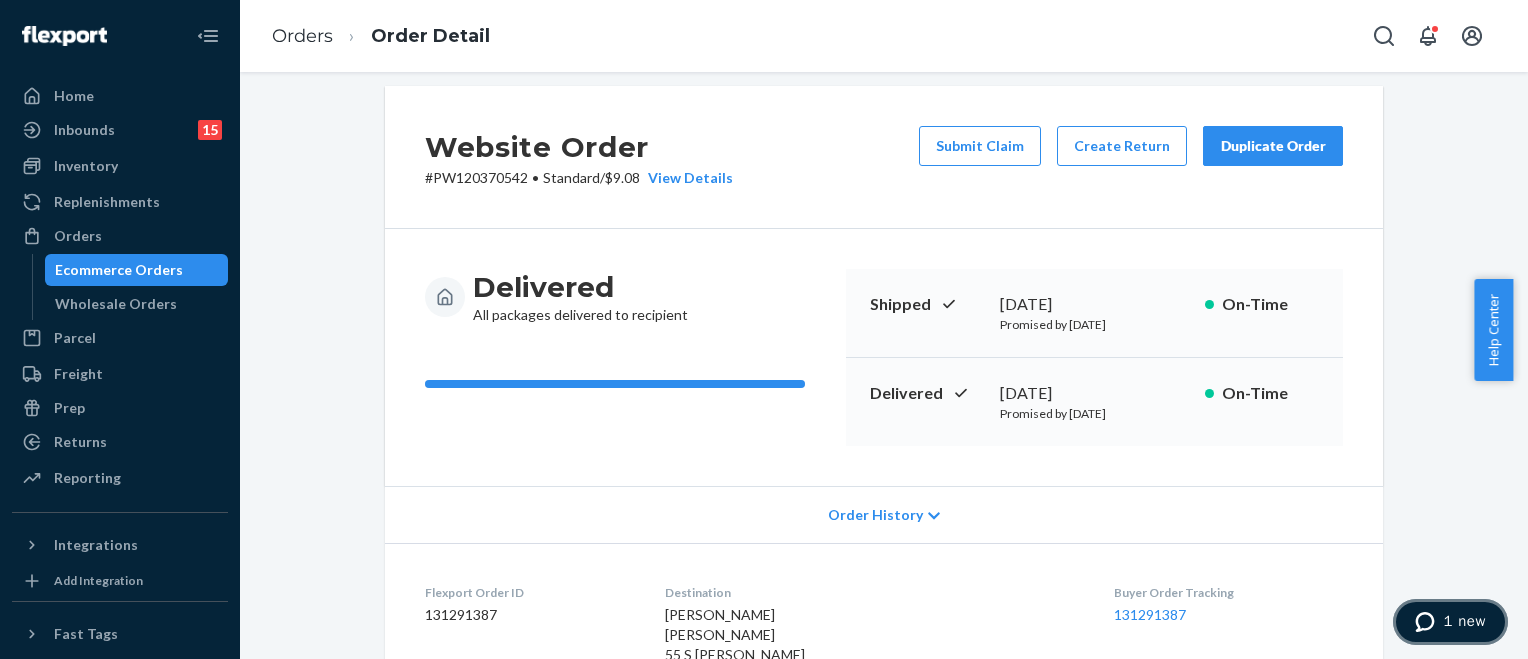 click on "1 new" at bounding box center (1450, 622) 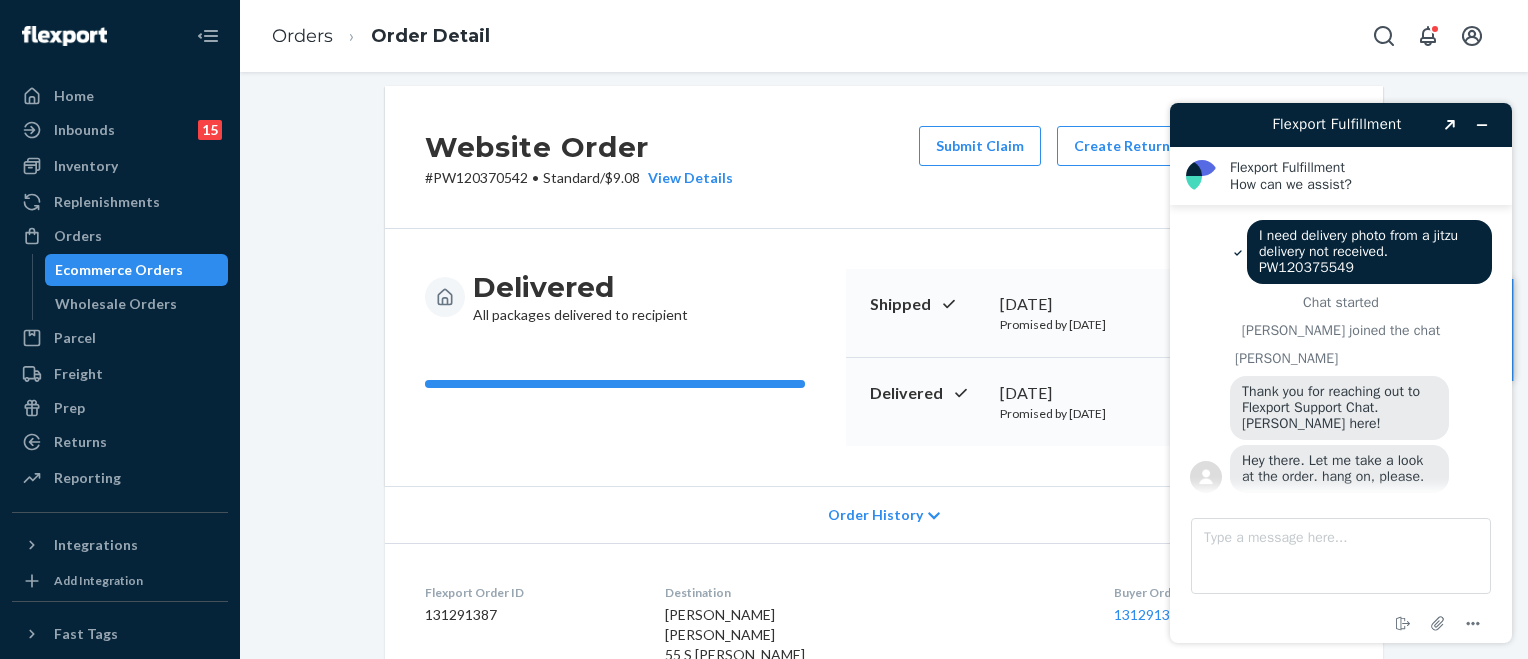 scroll, scrollTop: 0, scrollLeft: 0, axis: both 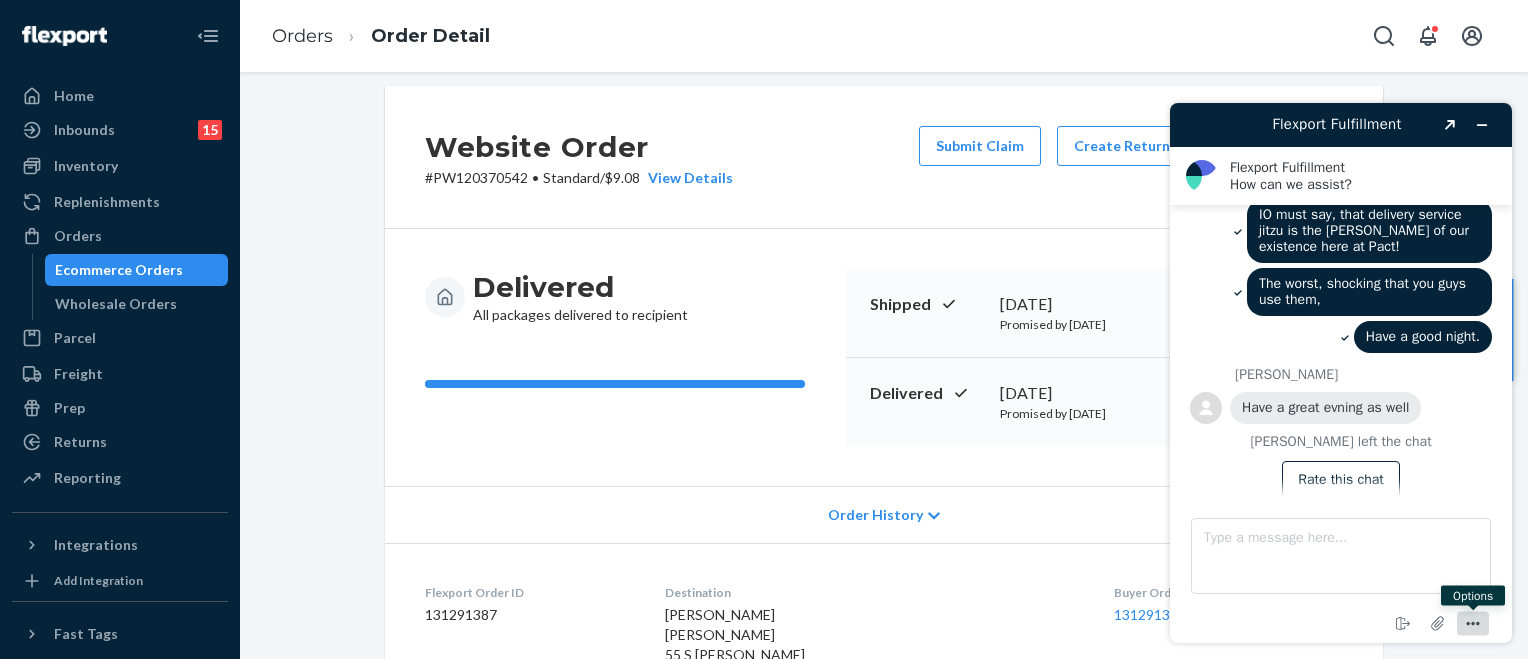 click 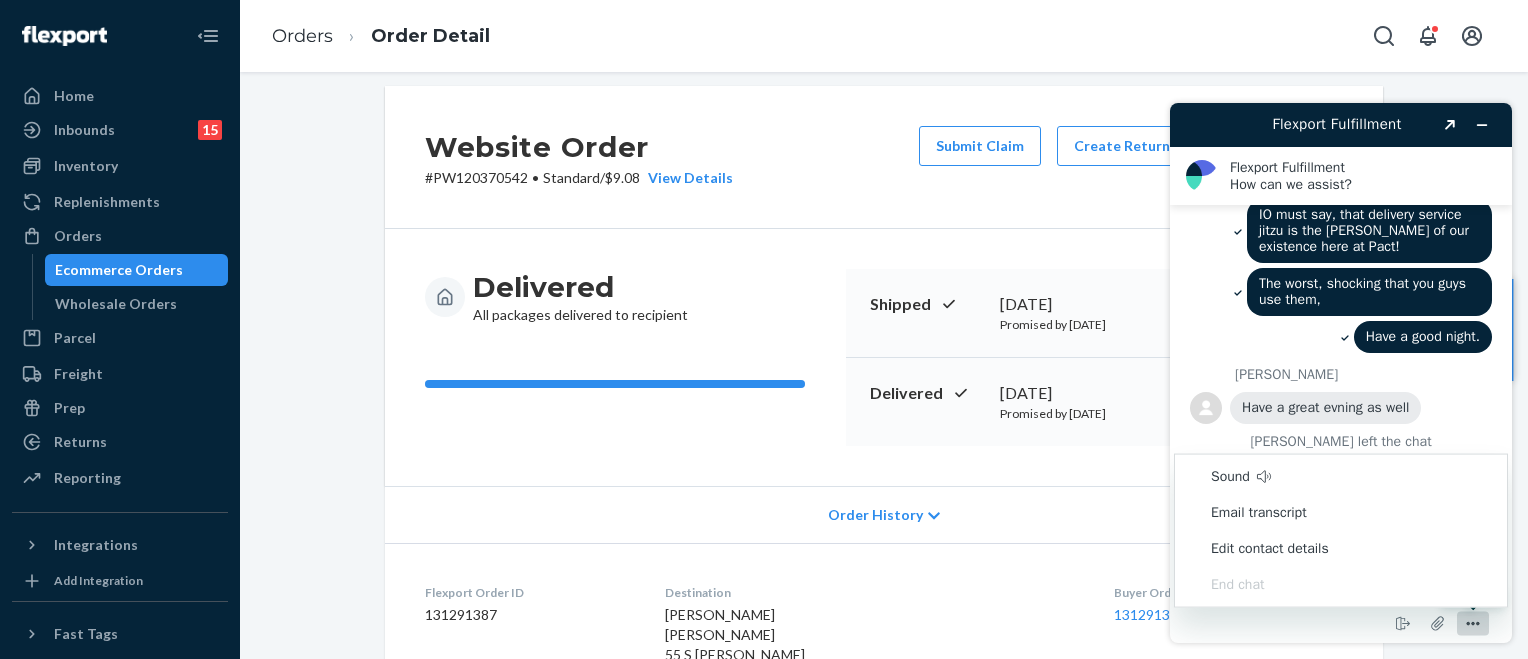 click 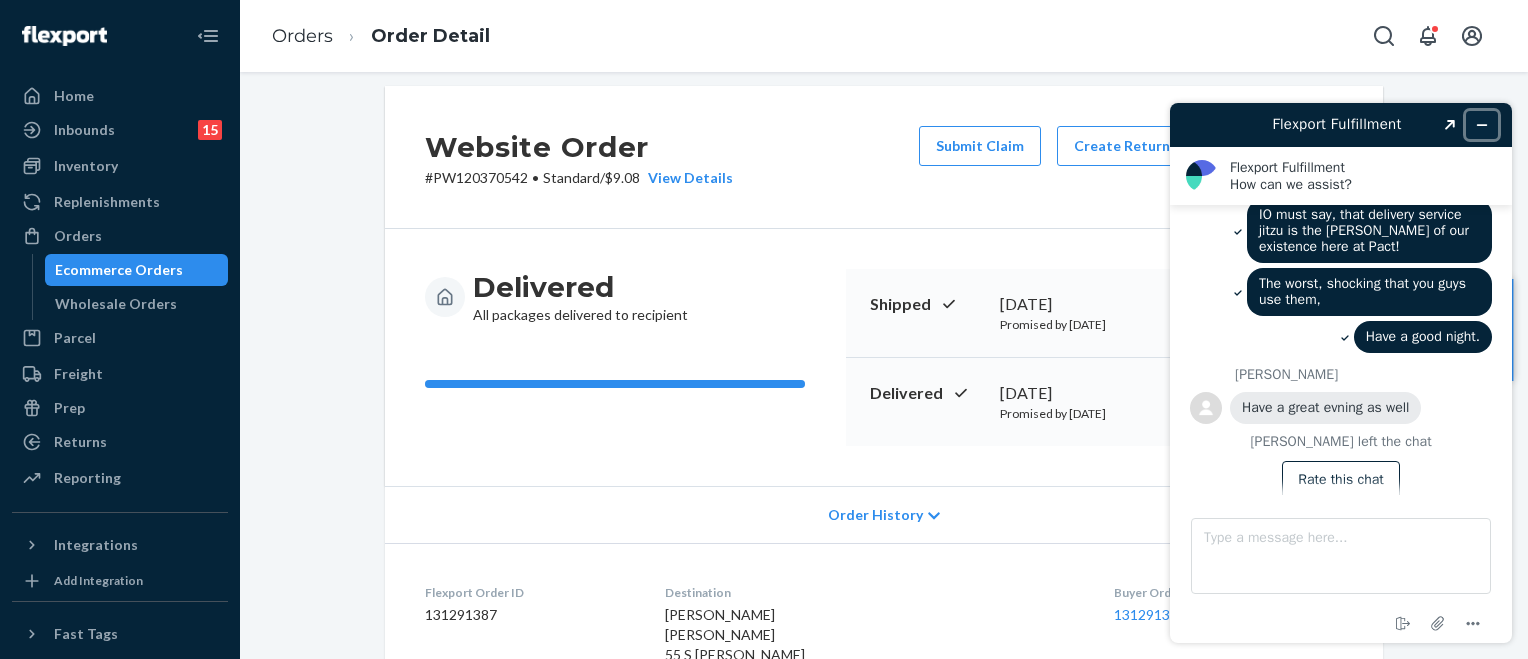 click at bounding box center [1482, 125] 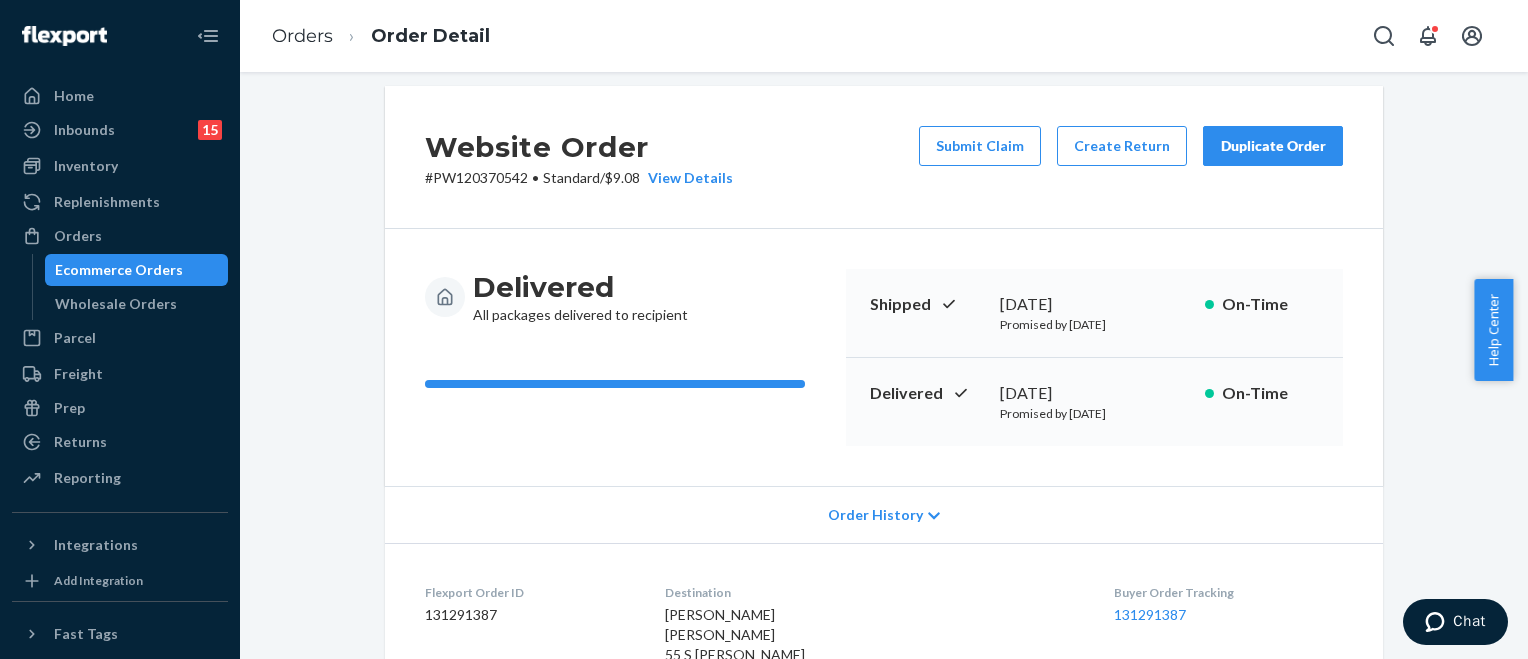 click on "Ecommerce Orders" at bounding box center [119, 270] 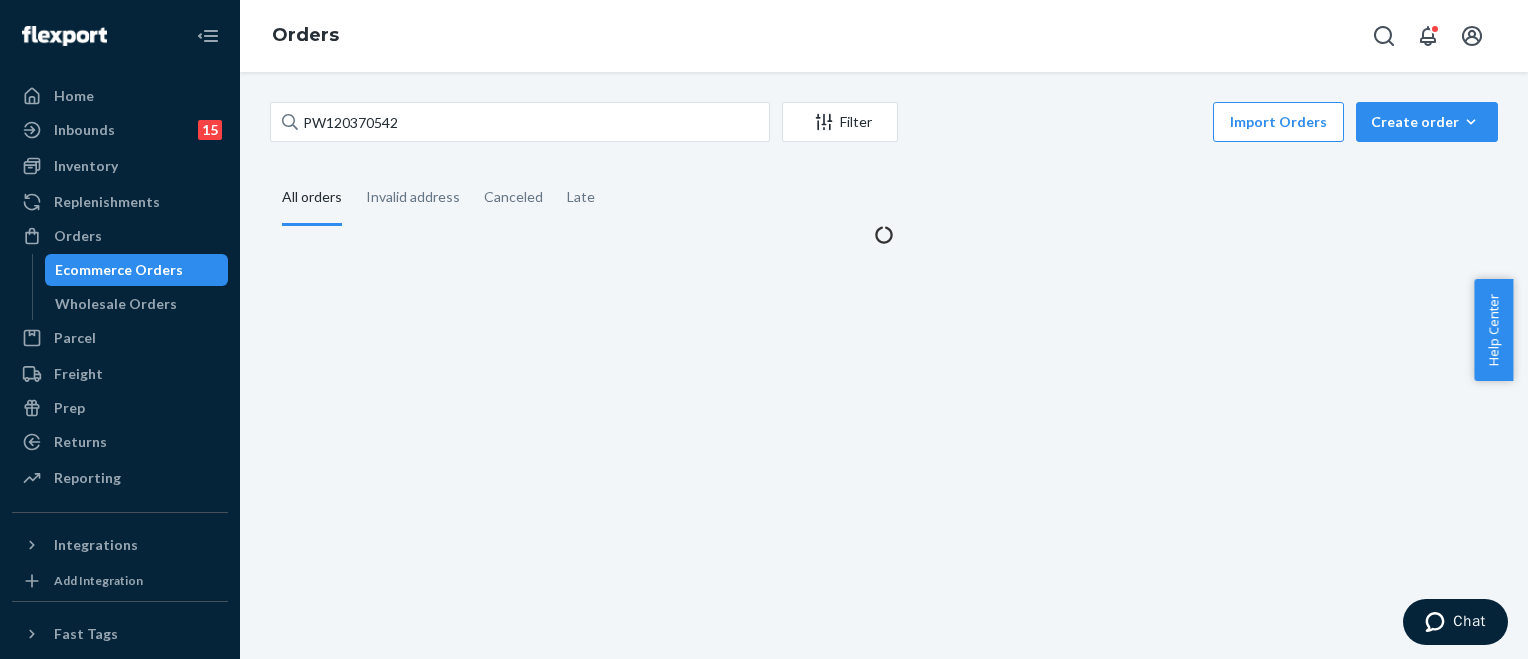 scroll, scrollTop: 0, scrollLeft: 0, axis: both 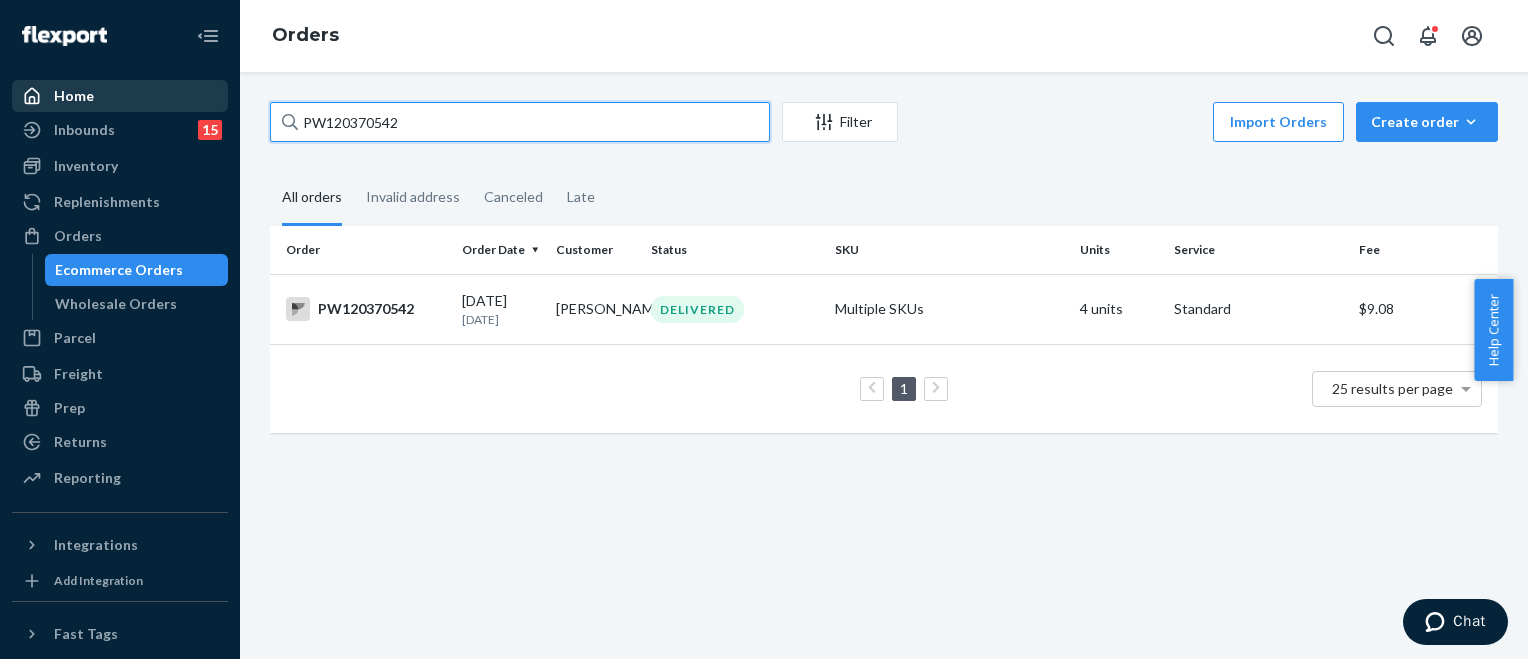 drag, startPoint x: 436, startPoint y: 122, endPoint x: 74, endPoint y: 103, distance: 362.4983 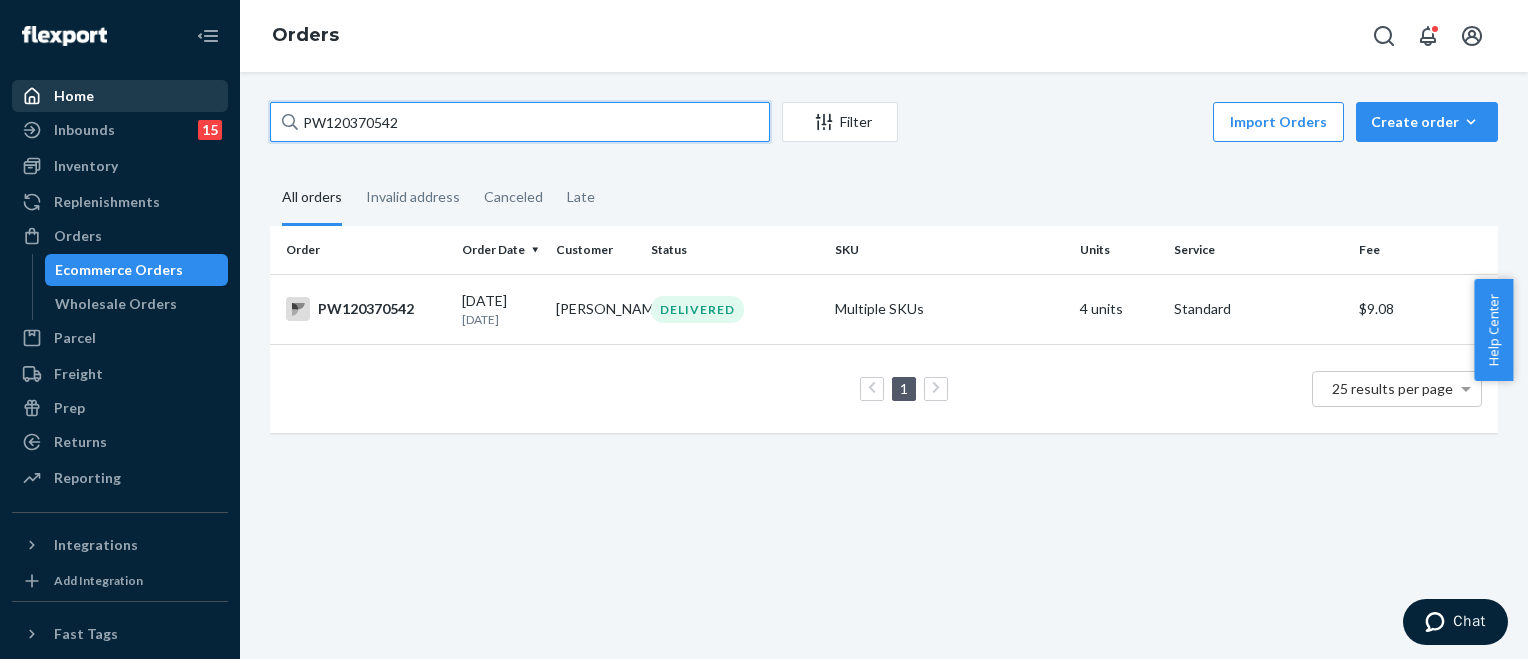 click on "Home Inbounds 15 Shipping Plans Problems 15 Inventory Products Branded Packaging Replenishments Orders Ecommerce Orders Wholesale Orders Parcel Parcel orders Integrations Freight Prep Returns All Returns Settings Packages Reporting Reports Analytics Integrations Add Integration Fast Tags Add Fast Tag Settings Talk to Support Help Center Give Feedback Orders PW120370542 Filter Import Orders Create order Ecommerce order Removal order All orders Invalid address Canceled Late Order Order Date Customer Status SKU Units Service Fee PW120370542 [DATE] [DATE] [PERSON_NAME] DELIVERED Multiple SKUs 4 units Standard $9.08 1 25 results per page" at bounding box center (764, 329) 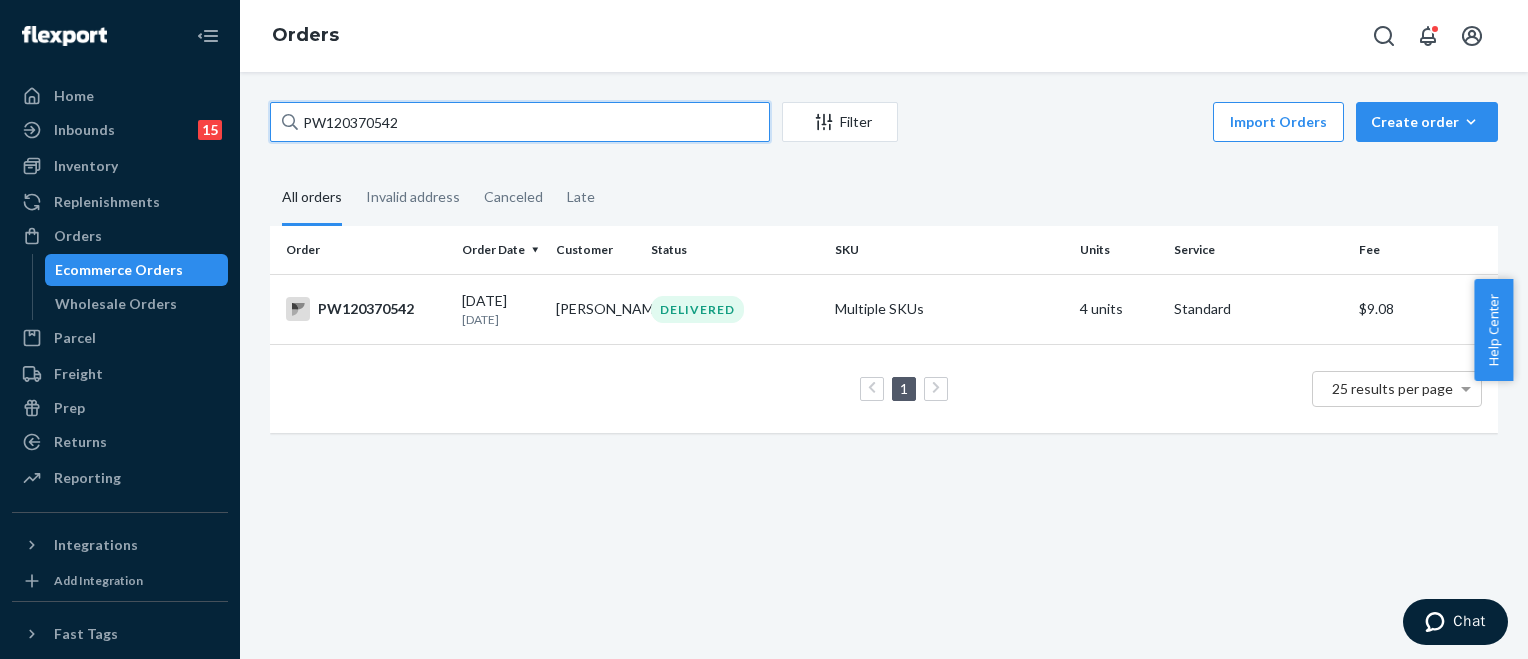 paste on "81201" 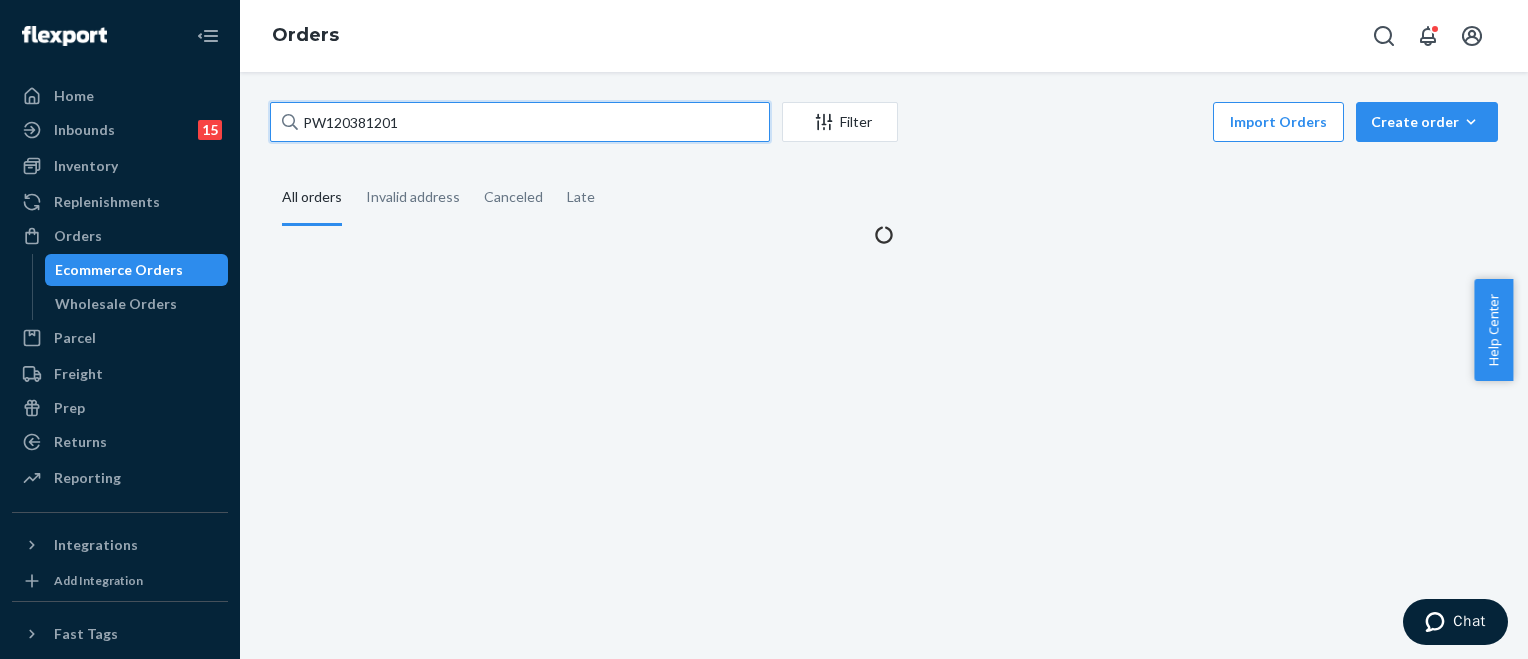 type on "PW120381201" 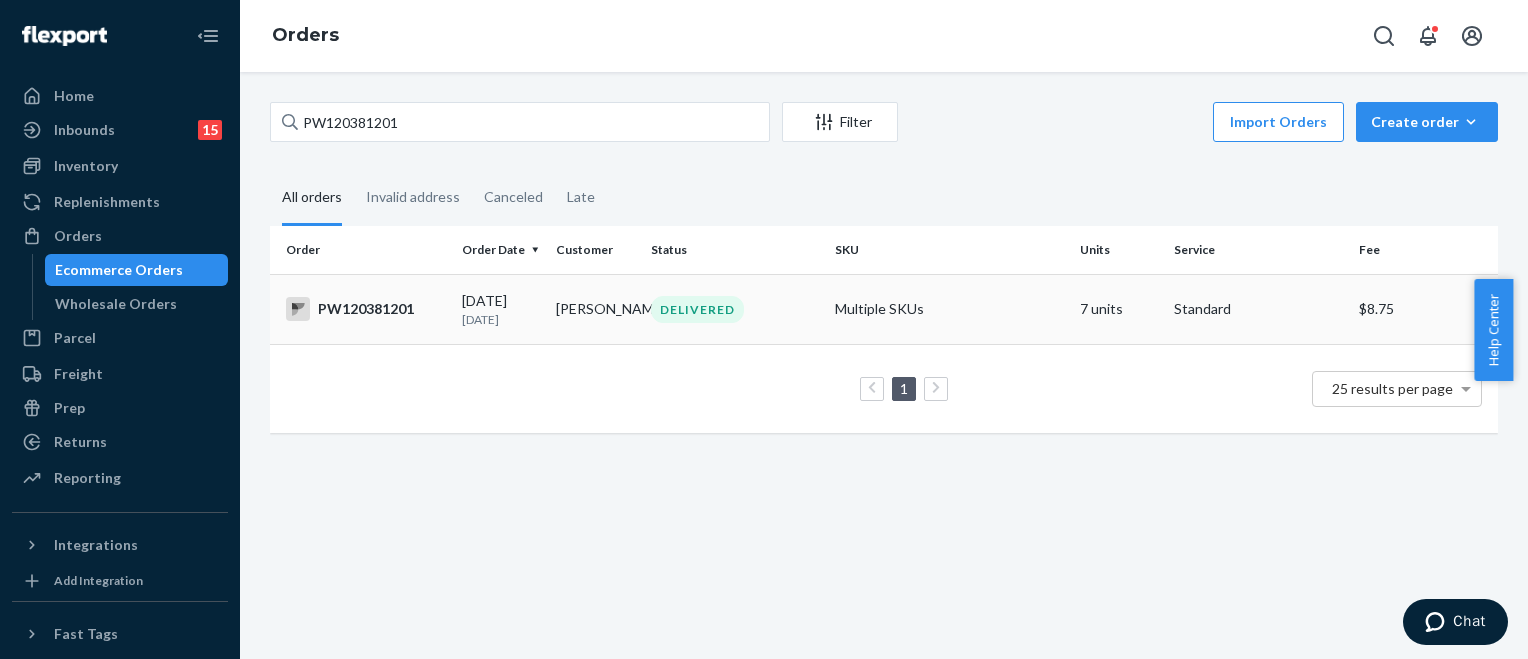 click on "[PERSON_NAME]" at bounding box center [595, 309] 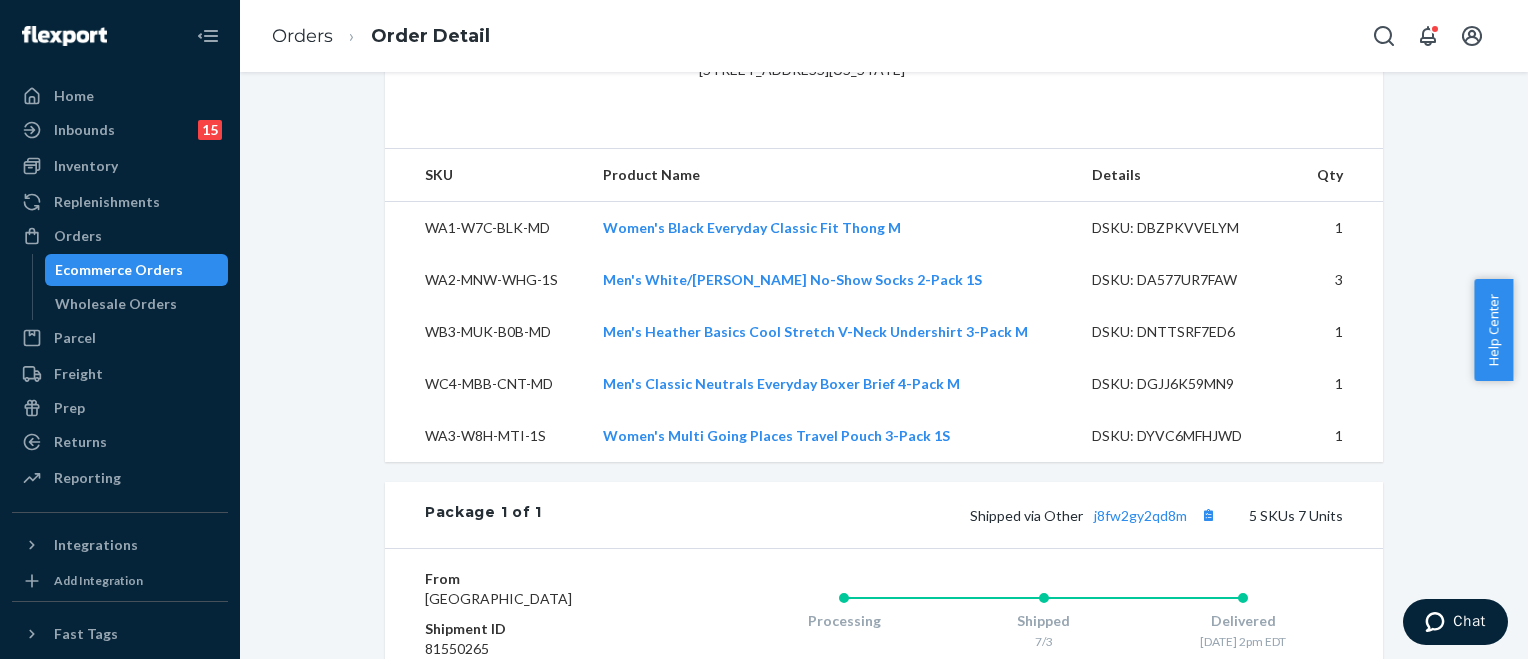 scroll, scrollTop: 580, scrollLeft: 0, axis: vertical 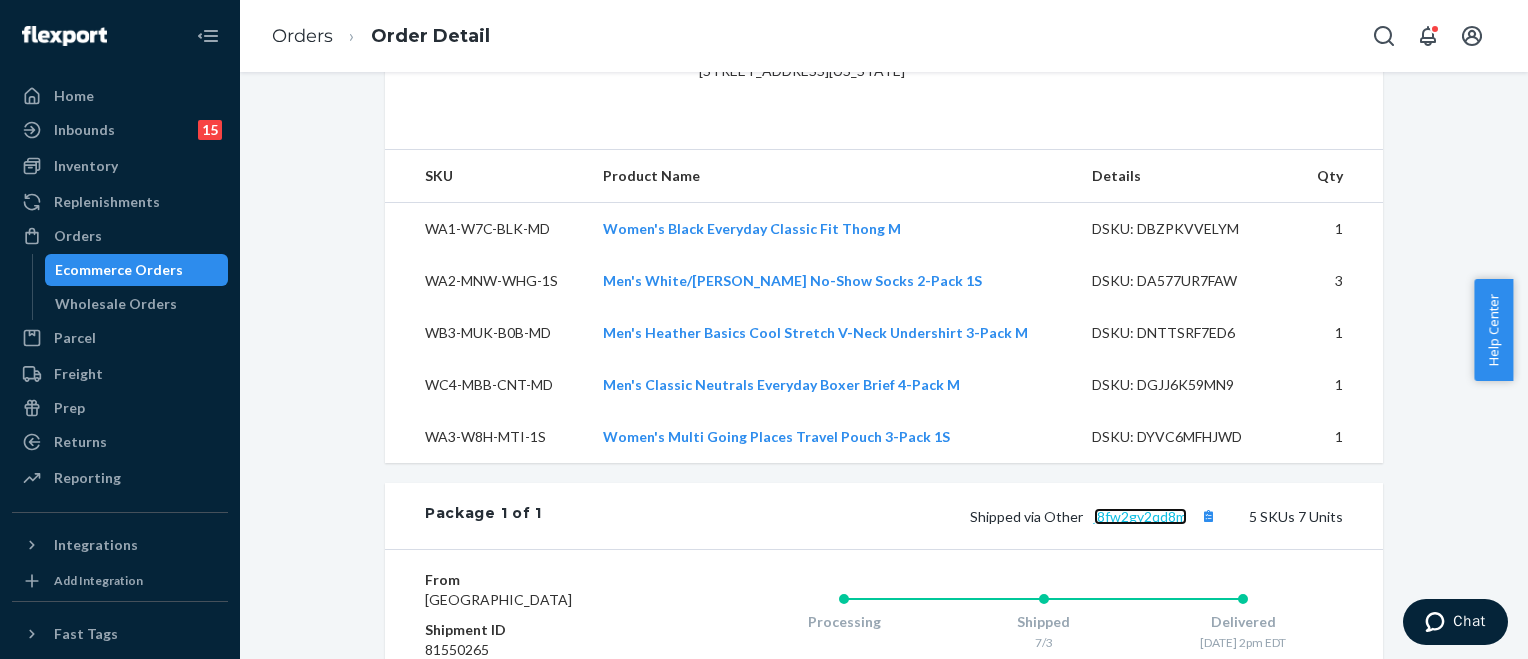 click on "j8fw2gy2qd8m" at bounding box center (1140, 516) 